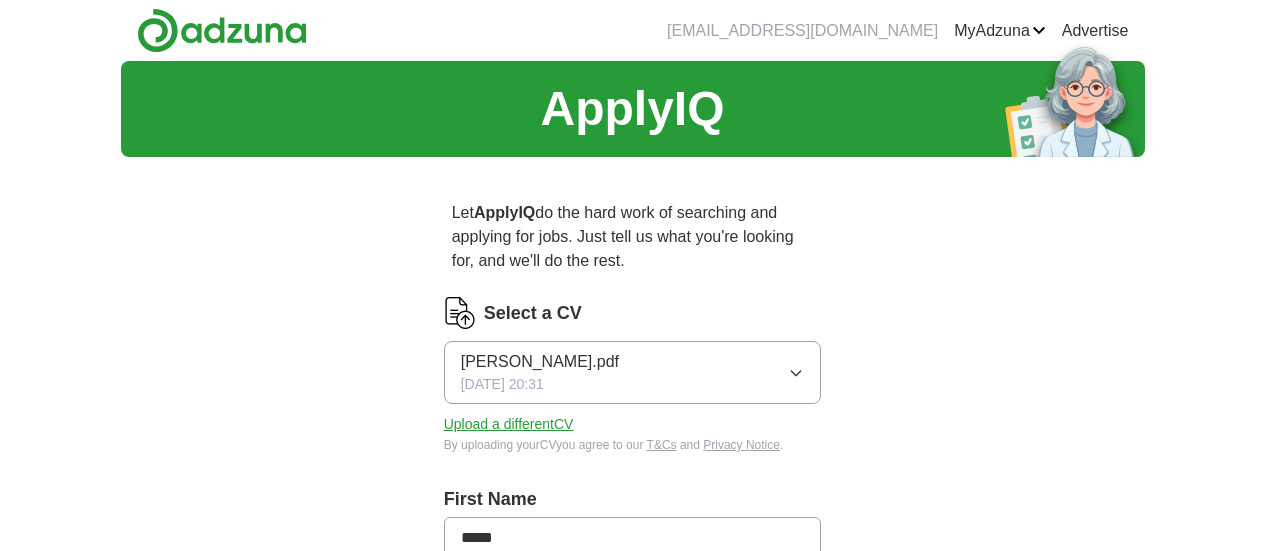 scroll, scrollTop: 0, scrollLeft: 0, axis: both 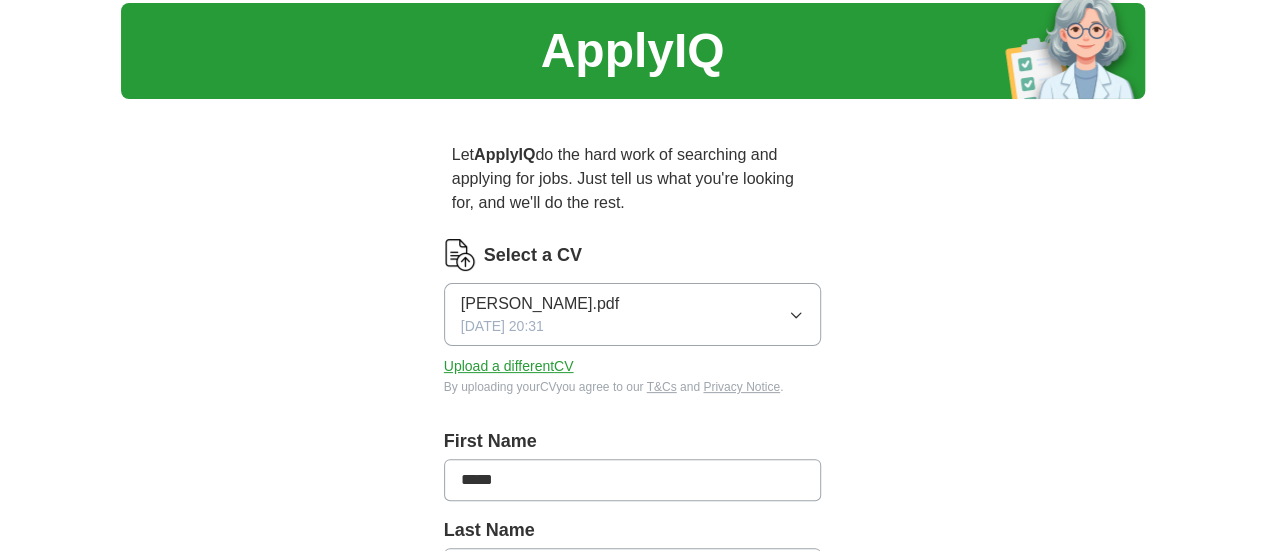 click on "[PERSON_NAME].pdf [DATE] 20:31" at bounding box center (633, 314) 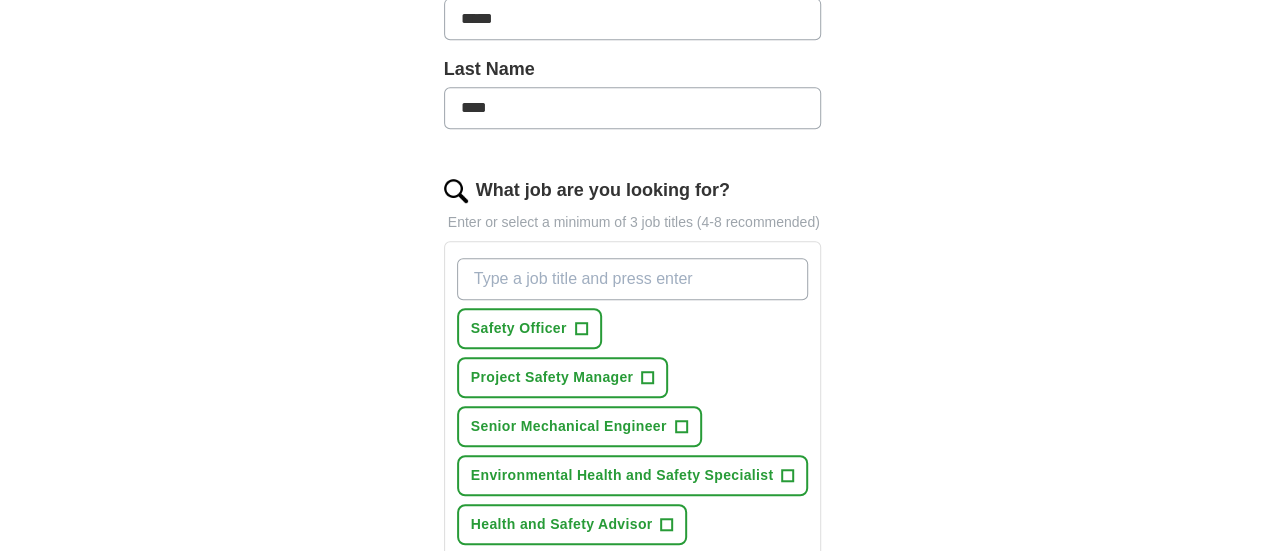 scroll, scrollTop: 544, scrollLeft: 0, axis: vertical 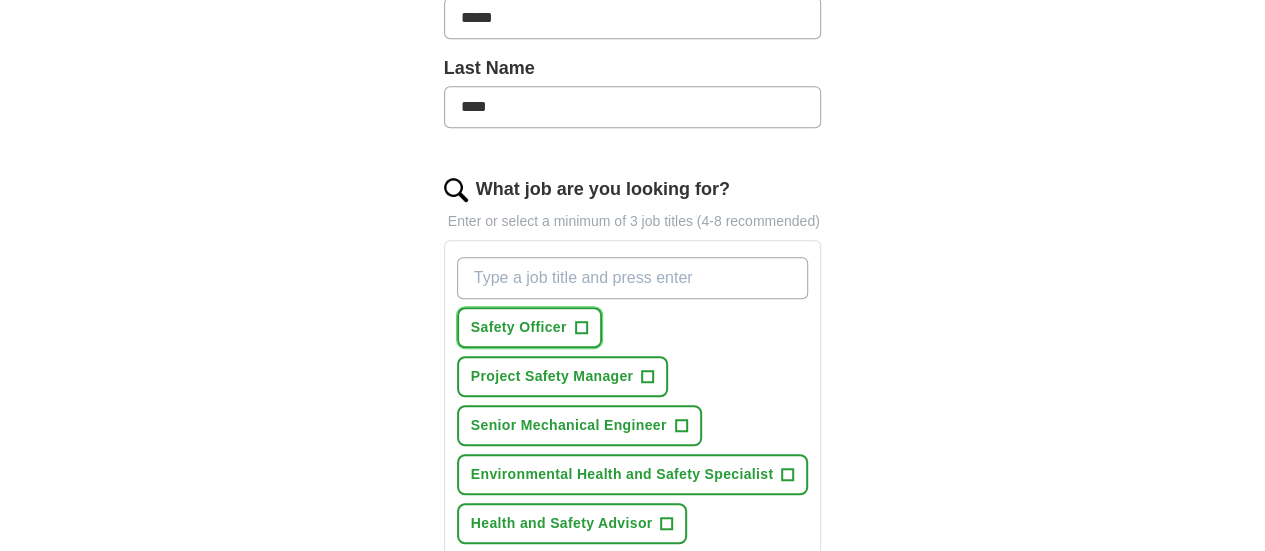 click on "Safety Officer +" at bounding box center (529, 327) 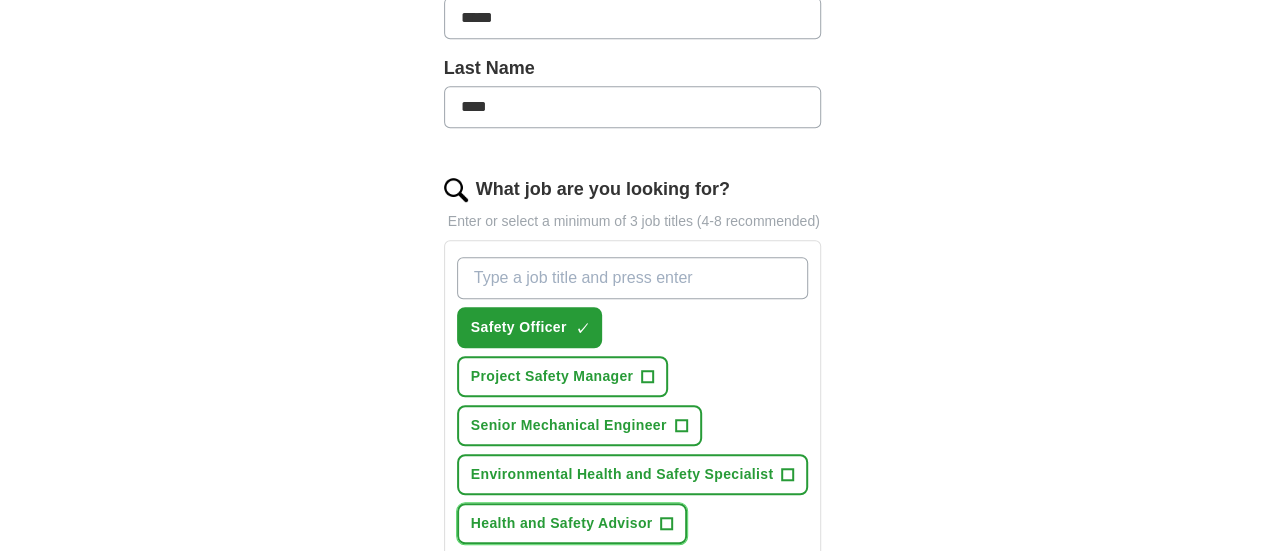 click on "Health and Safety Advisor" at bounding box center (562, 523) 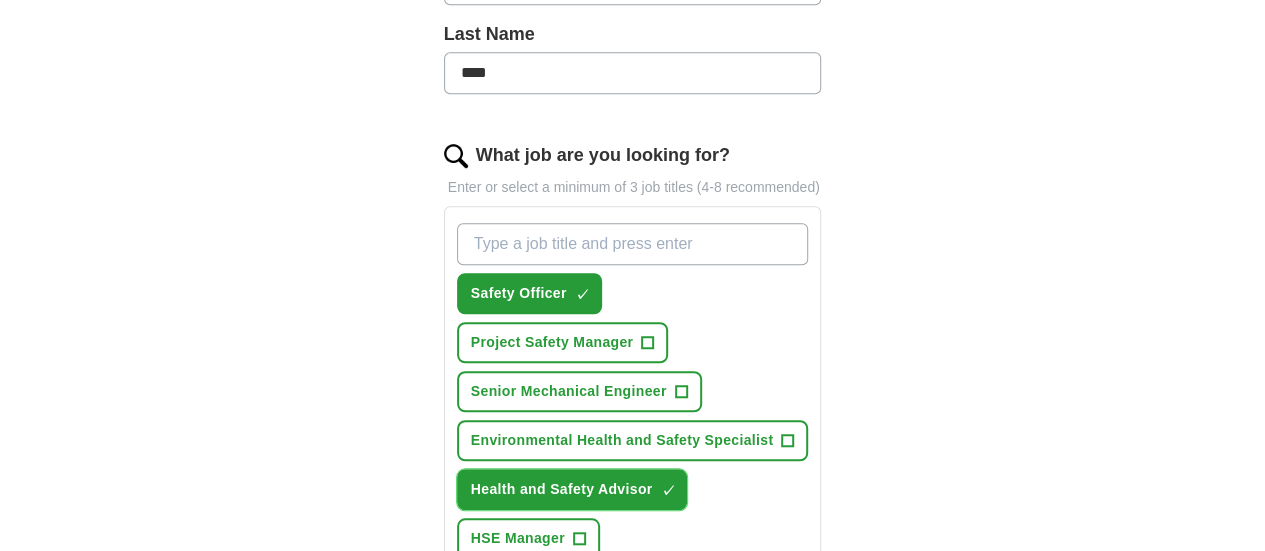 scroll, scrollTop: 579, scrollLeft: 0, axis: vertical 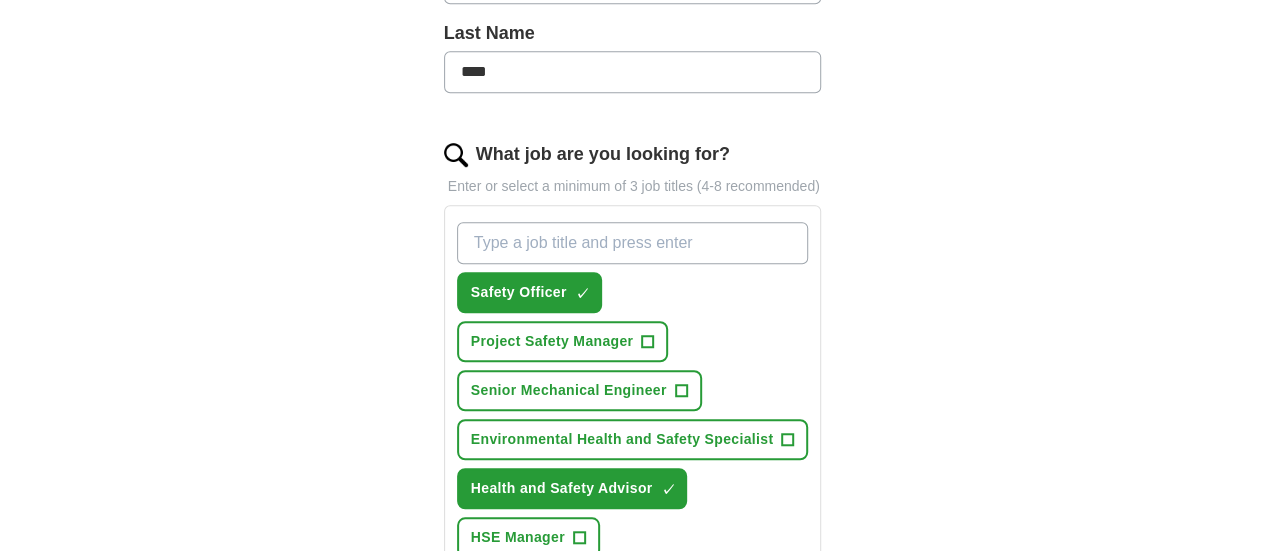 click on "HSE Coordinator" at bounding box center [712, 635] 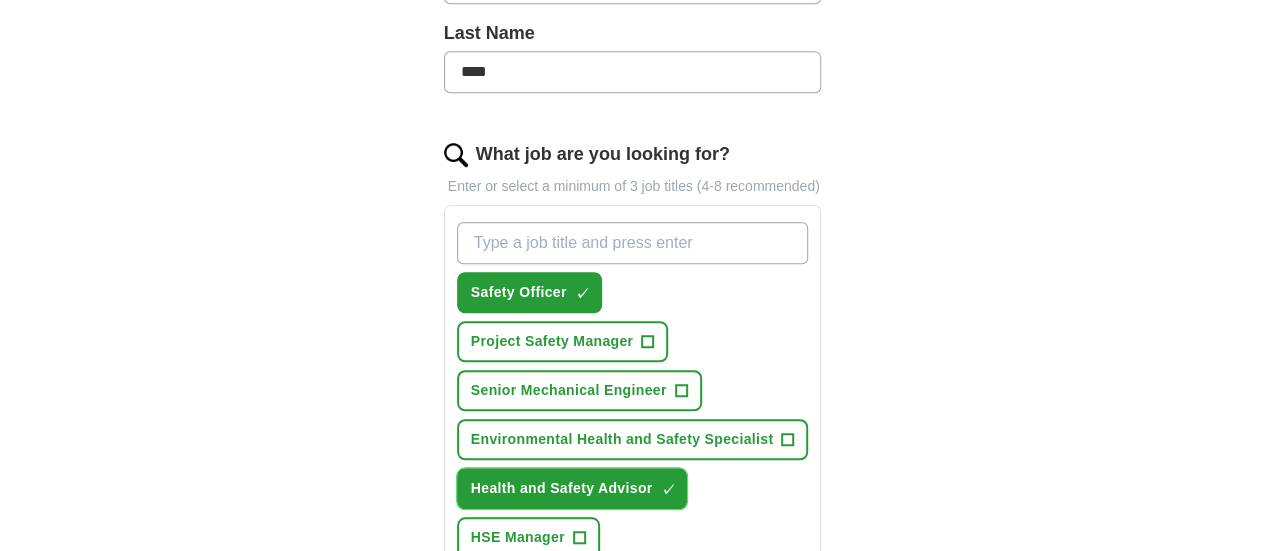 click on "Health and Safety Advisor" at bounding box center [562, 488] 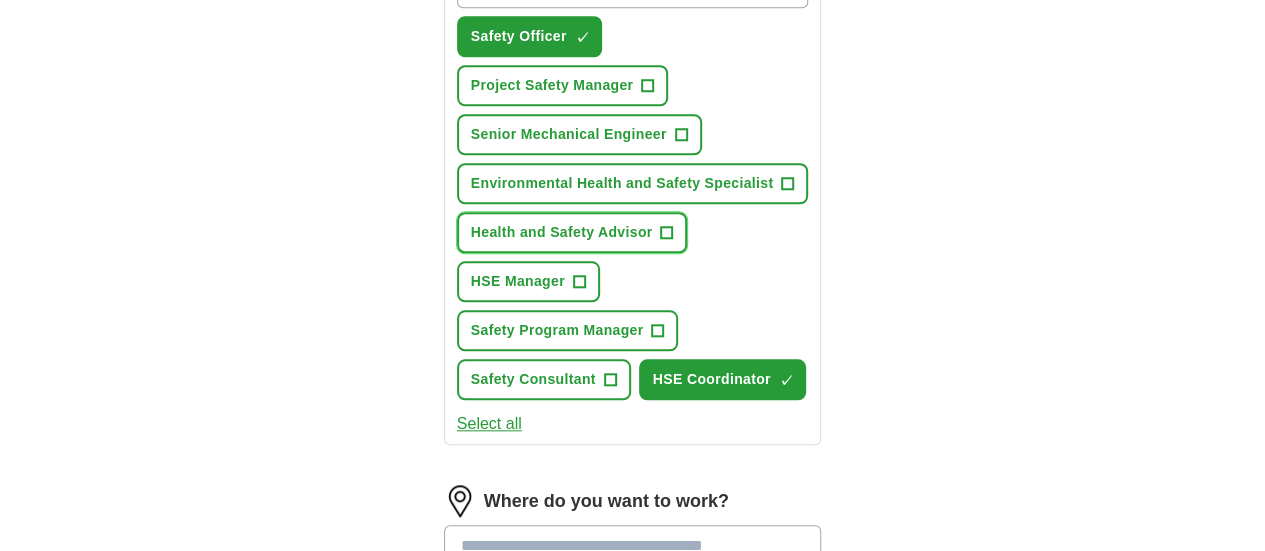 scroll, scrollTop: 836, scrollLeft: 0, axis: vertical 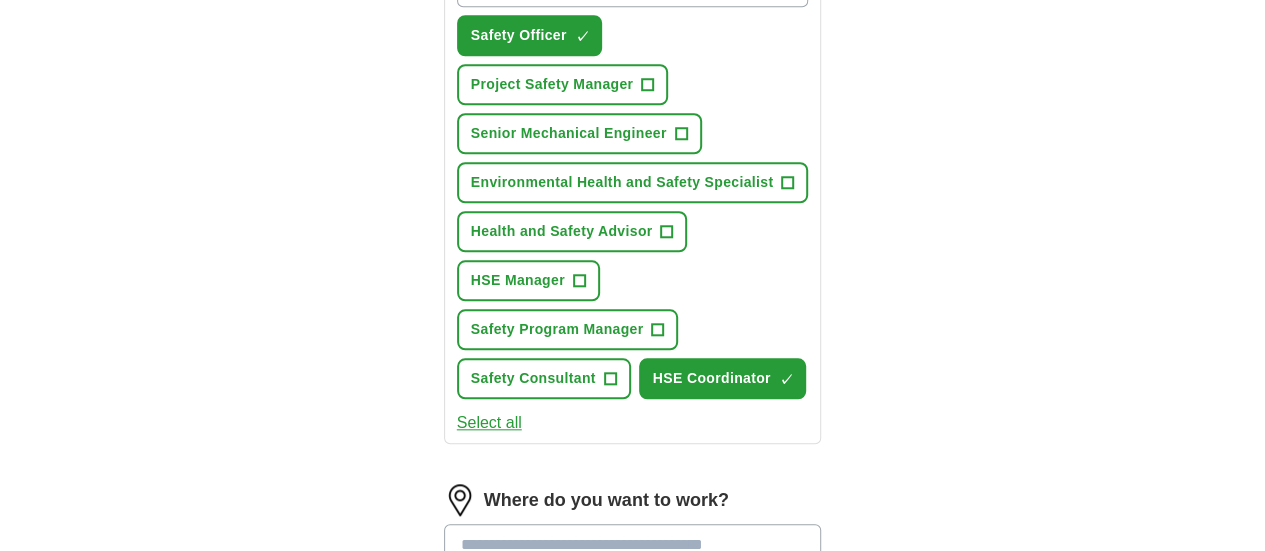 click at bounding box center [633, 545] 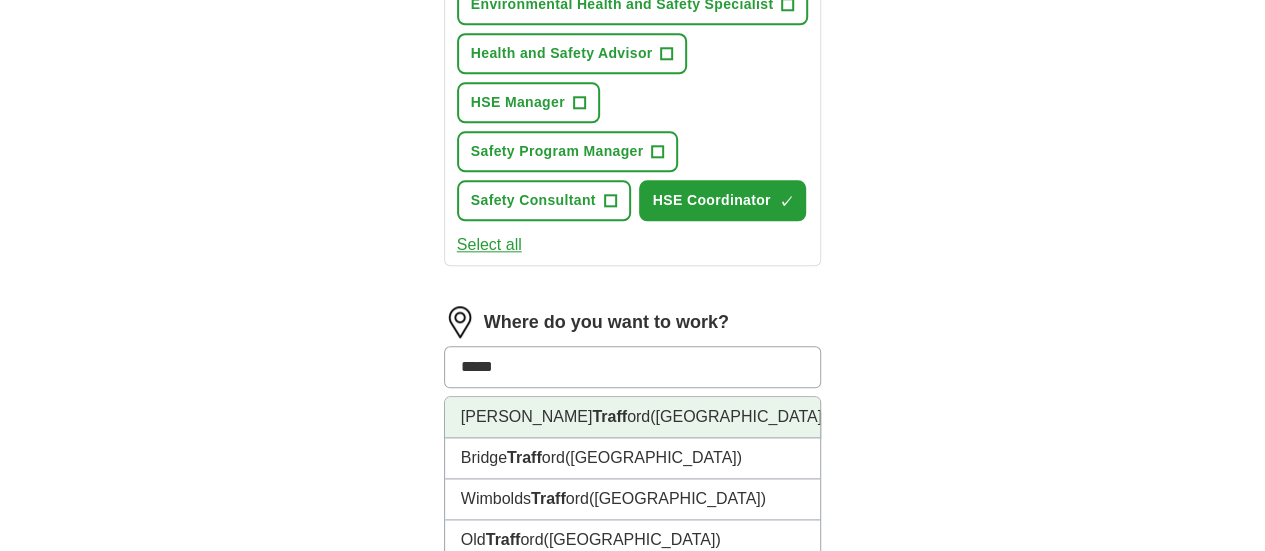 scroll, scrollTop: 1016, scrollLeft: 0, axis: vertical 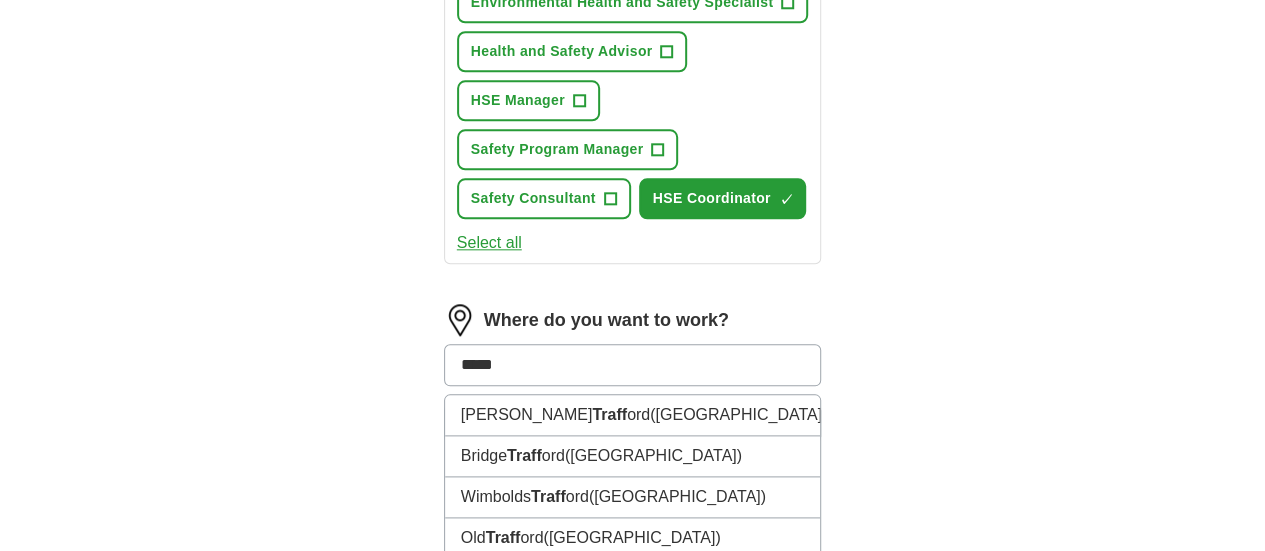 type on "*****" 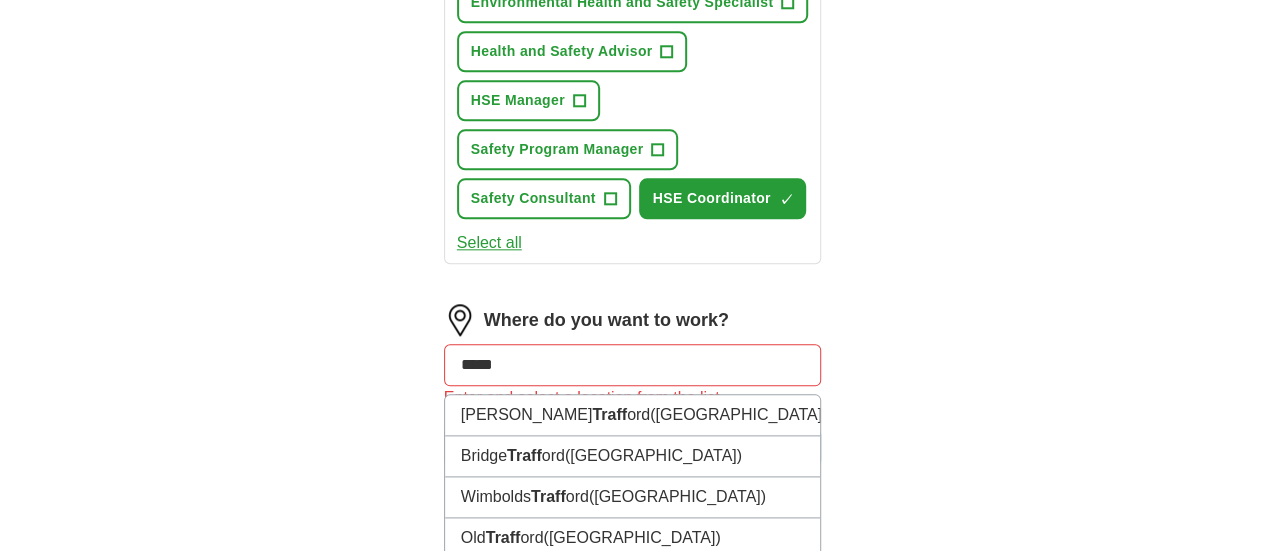 click on "([GEOGRAPHIC_DATA])" at bounding box center (644, 578) 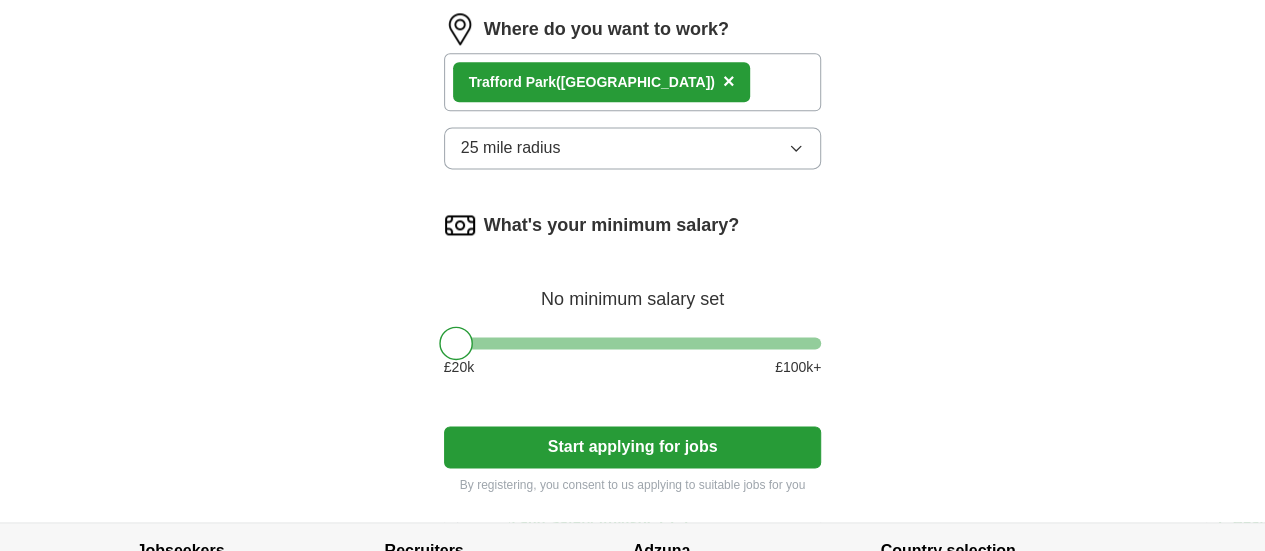 scroll, scrollTop: 1313, scrollLeft: 0, axis: vertical 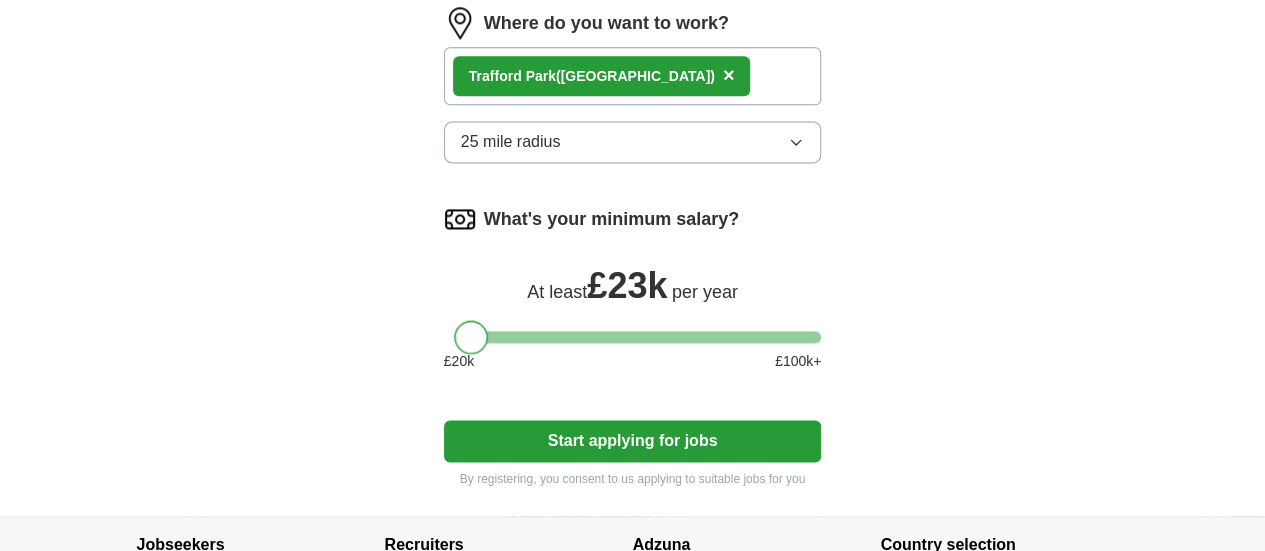 click at bounding box center [633, 337] 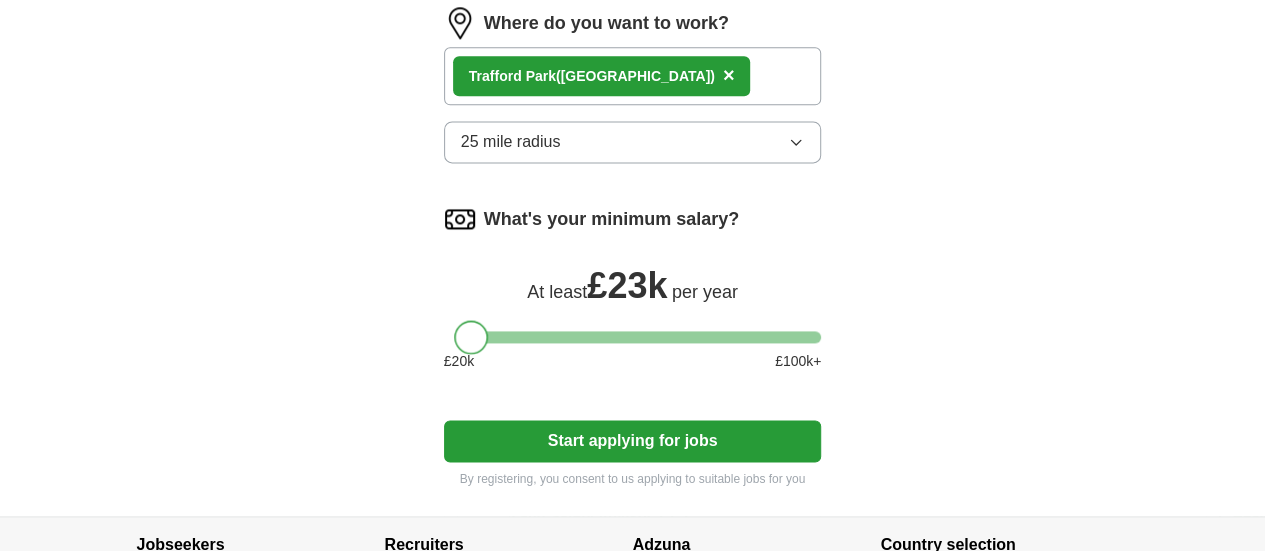 click at bounding box center (471, 337) 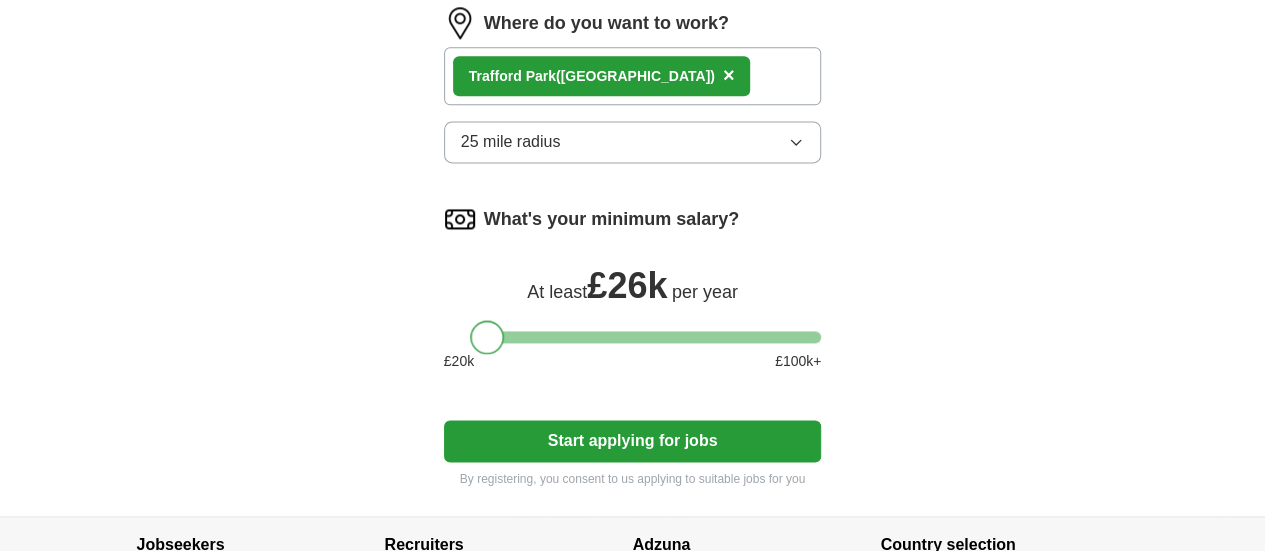 click at bounding box center (633, 337) 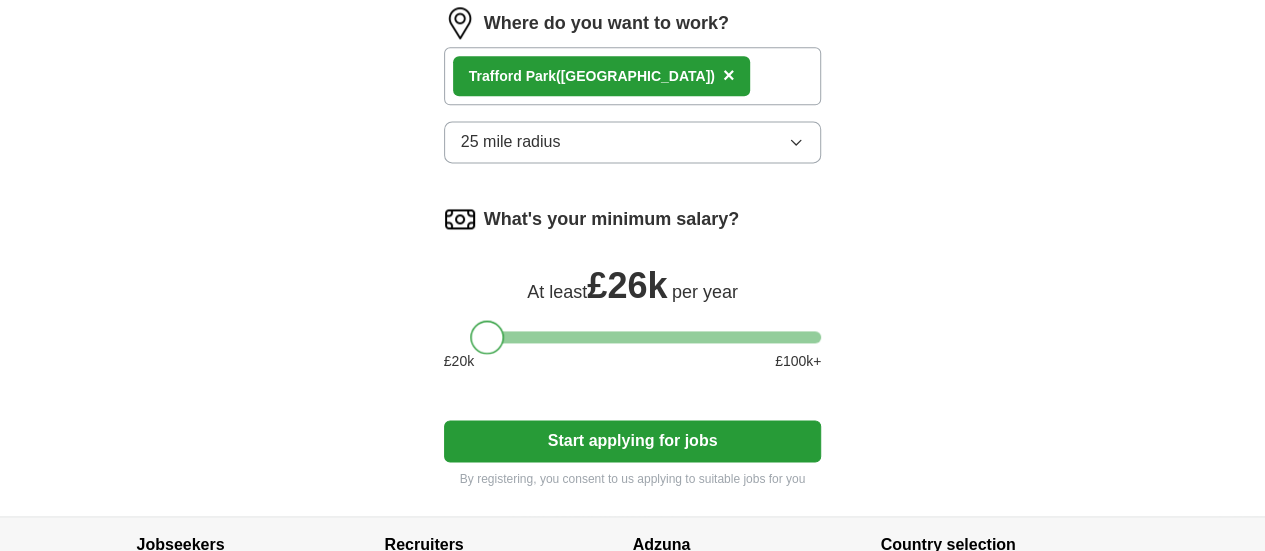 click at bounding box center [487, 337] 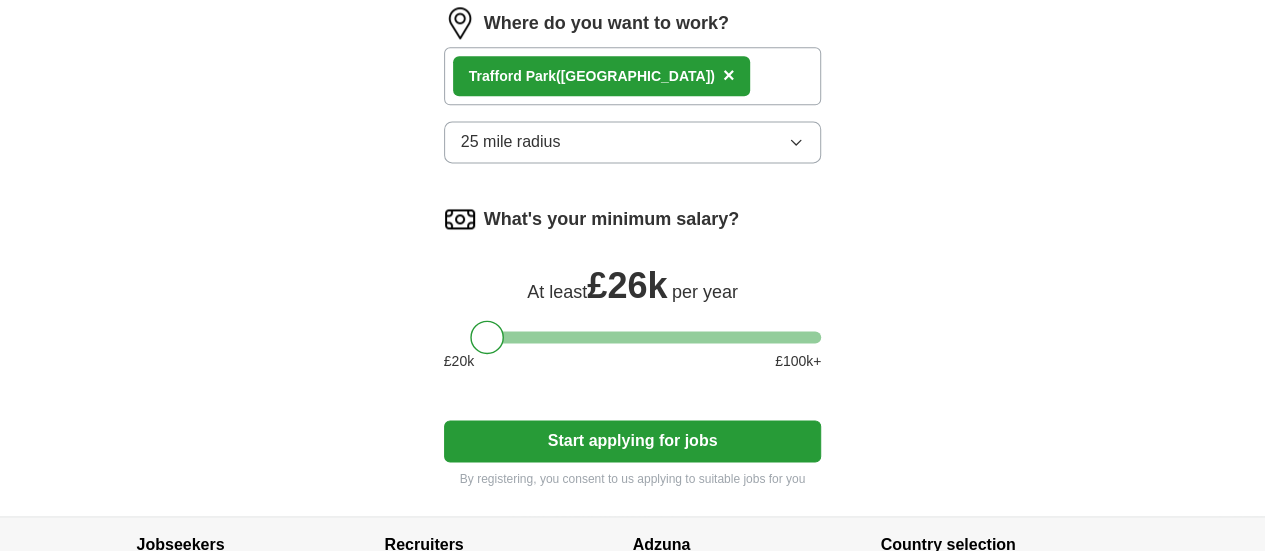 click on "Select a CV [PERSON_NAME] [PERSON_NAME] HSE .pdf [DATE] 21:35 Upload a different  CV By uploading your  CV  you agree to our   T&Cs   and   Privacy Notice . First Name ***** Last Name **** What job are you looking for? Enter or select a minimum of 3 job titles (4-8 recommended) Safety Officer ✓ × Project Safety Manager + Senior Mechanical Engineer + Environmental Health and Safety Specialist + Health and Safety Advisor + HSE Manager + Safety Program Manager + Safety Consultant + HSE Coordinator ✓ × Select all Where do you want to work? Traff ord Park  ([GEOGRAPHIC_DATA]) × 25 mile radius What's your minimum salary? At least  £ 26k   per year £ 20 k £ 100 k+ Start applying for jobs By registering, you consent to us applying to suitable jobs for you" at bounding box center [633, -264] 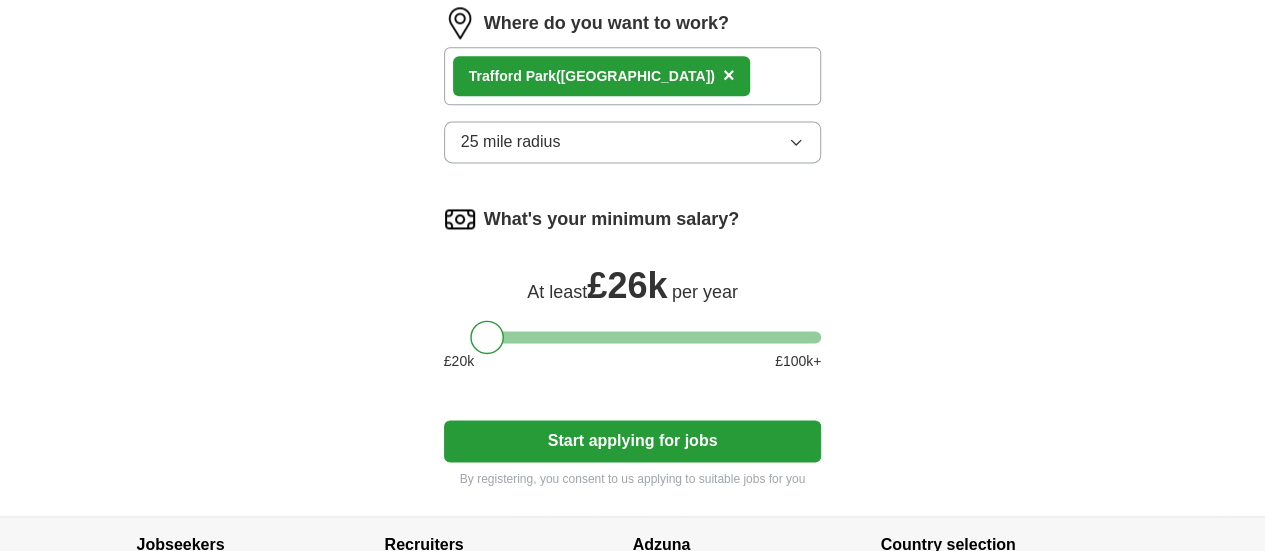 click on "Start applying for jobs" at bounding box center [633, 441] 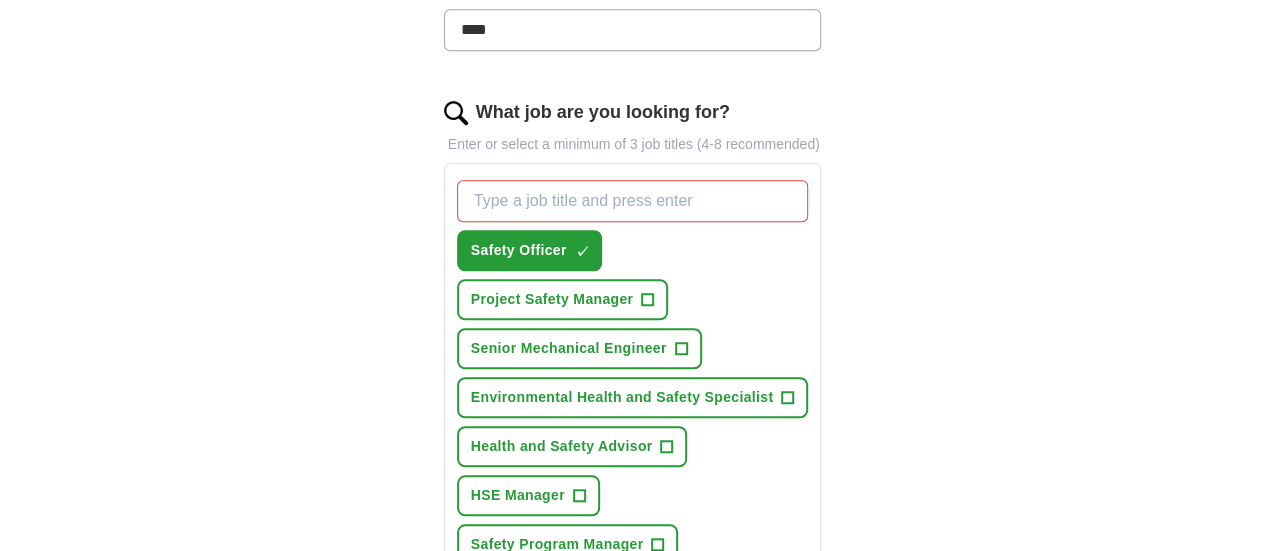 scroll, scrollTop: 620, scrollLeft: 0, axis: vertical 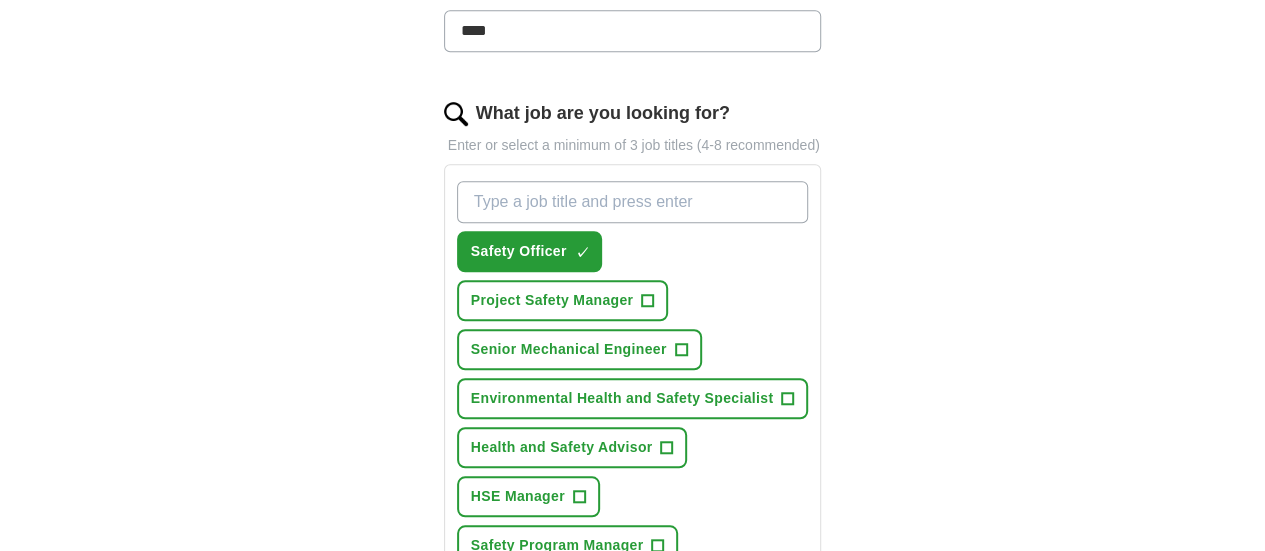 click on "What job are you looking for?" at bounding box center [633, 202] 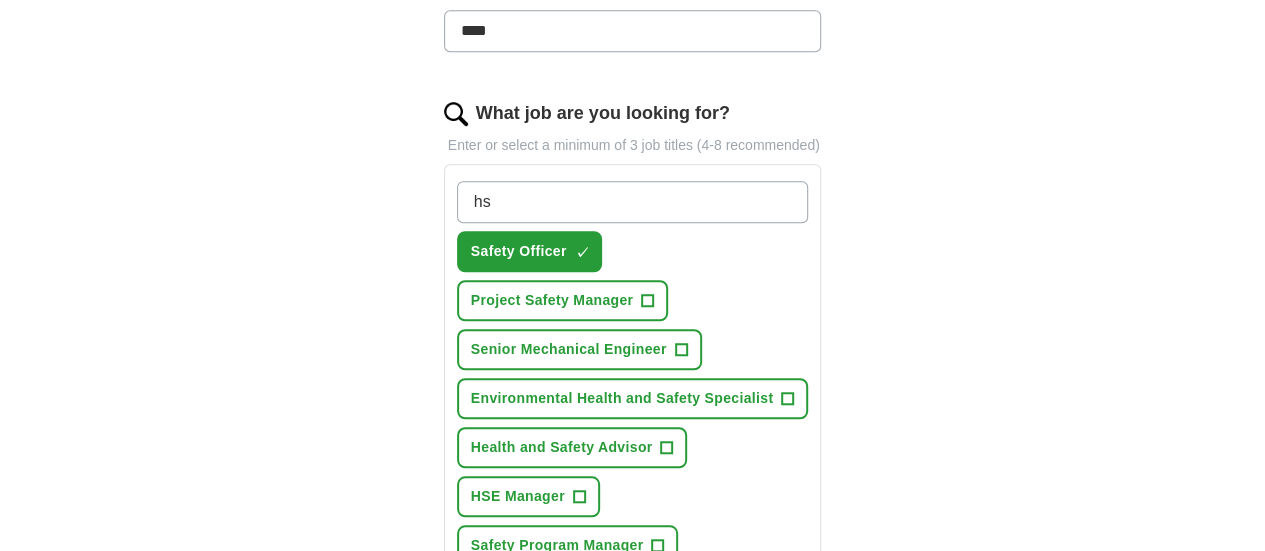type on "h" 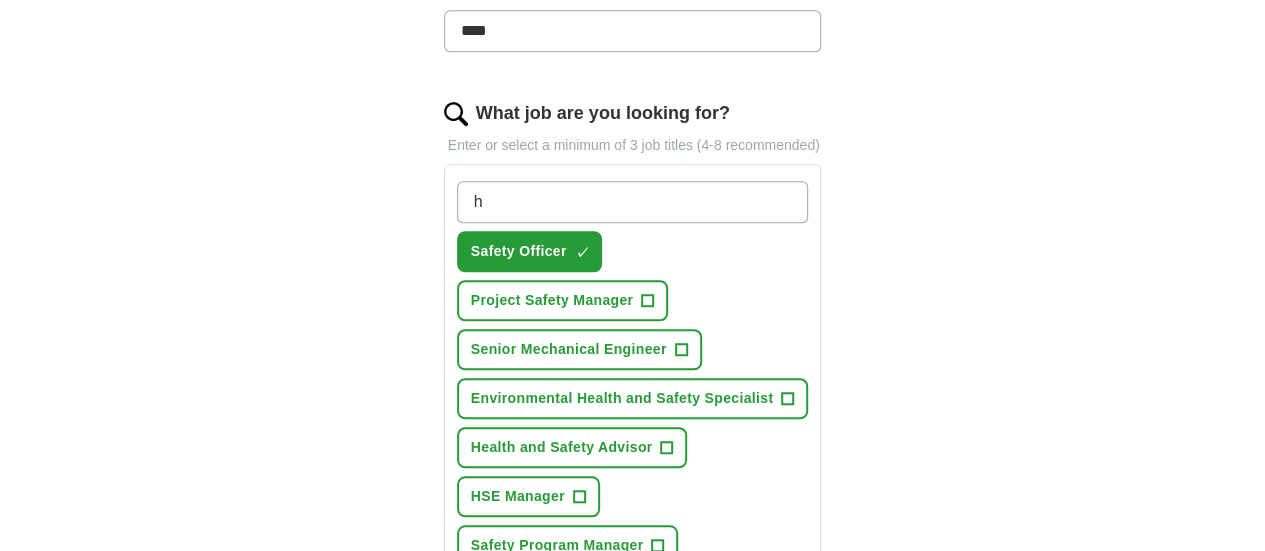 type 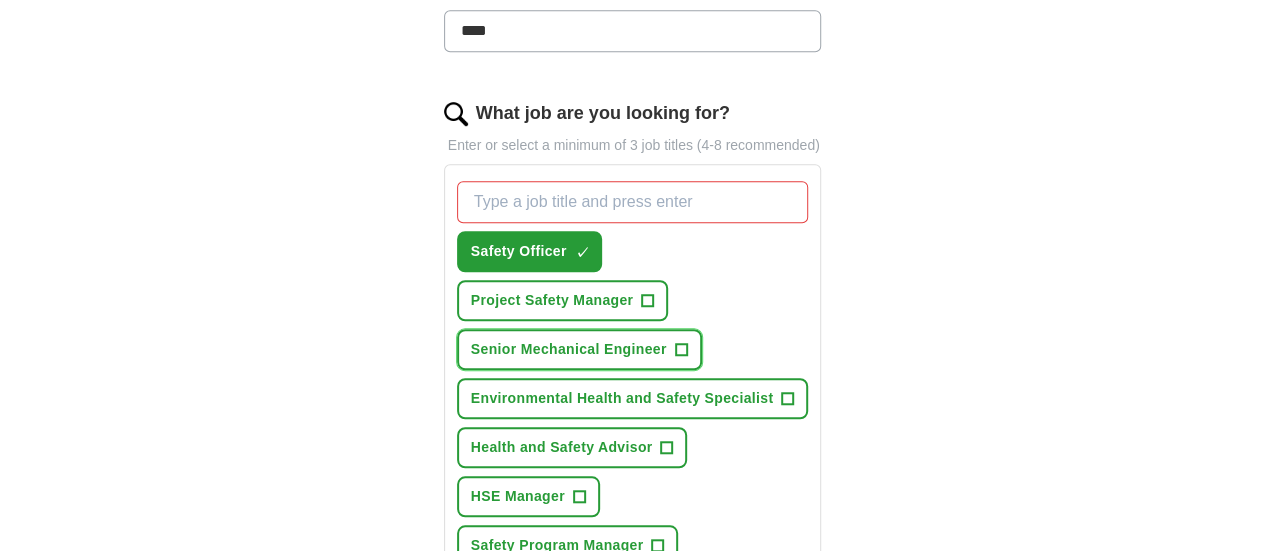 click on "Senior Mechanical Engineer +" at bounding box center [579, 349] 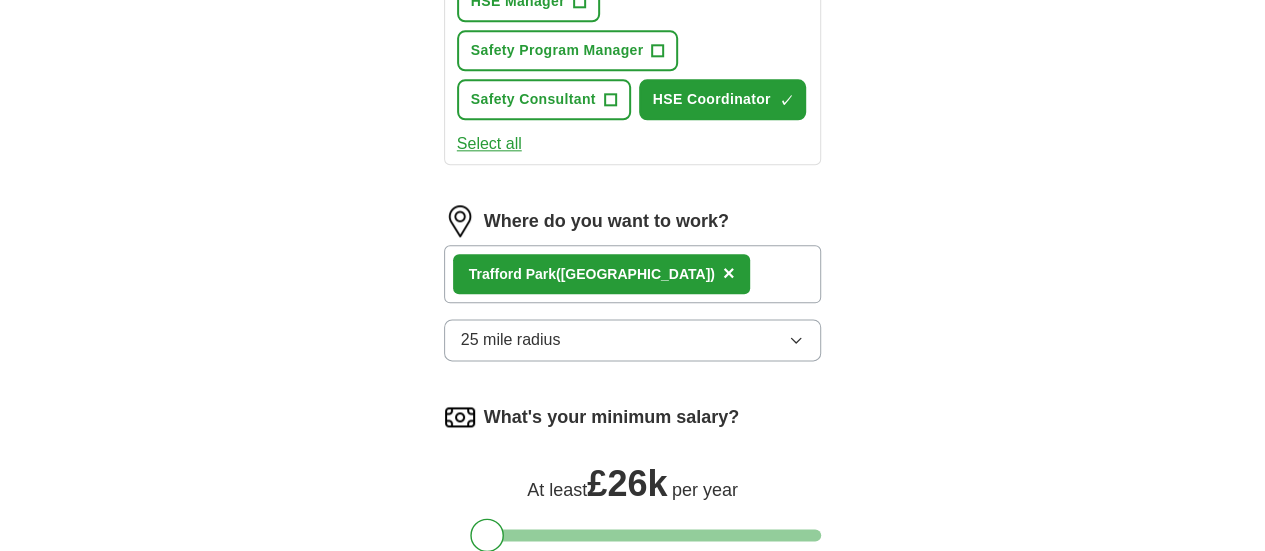 scroll, scrollTop: 1209, scrollLeft: 0, axis: vertical 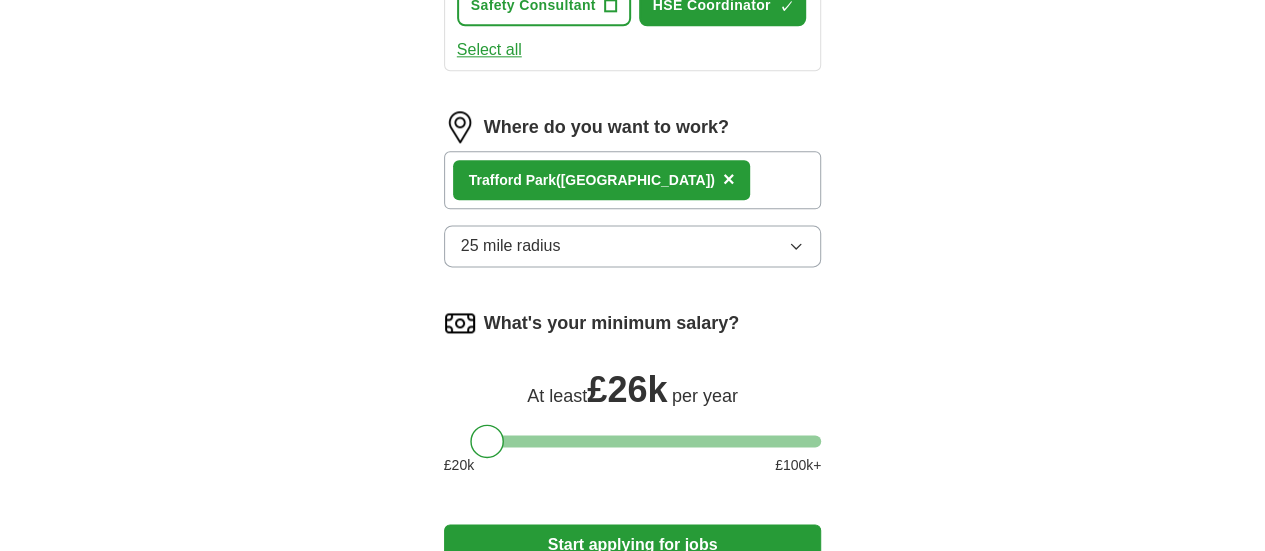 click on "Start applying for jobs" at bounding box center (633, 545) 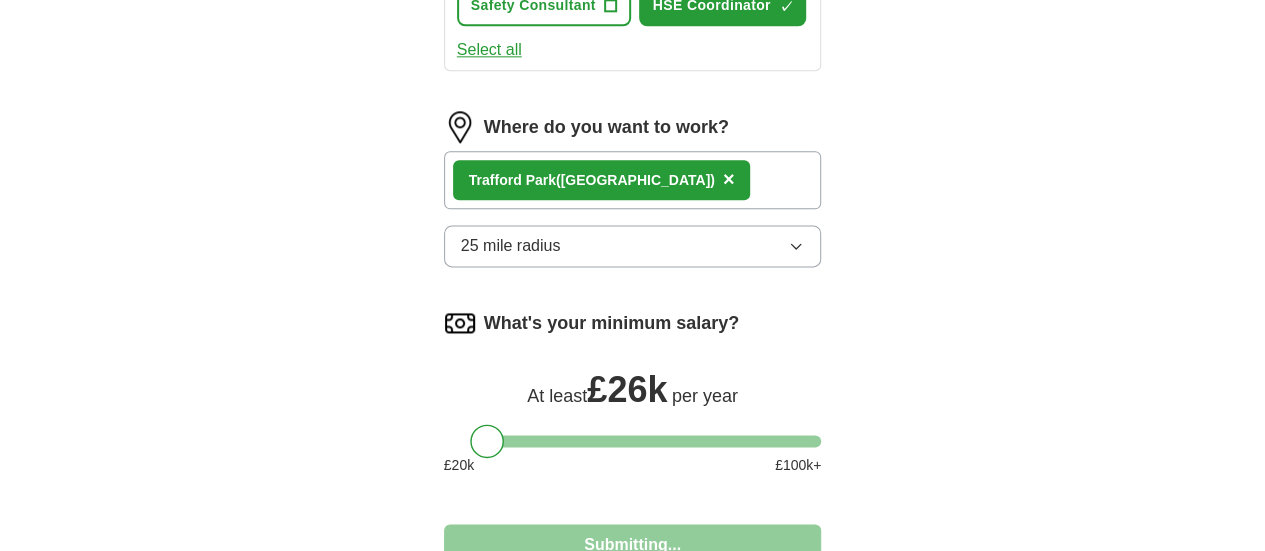 select on "**" 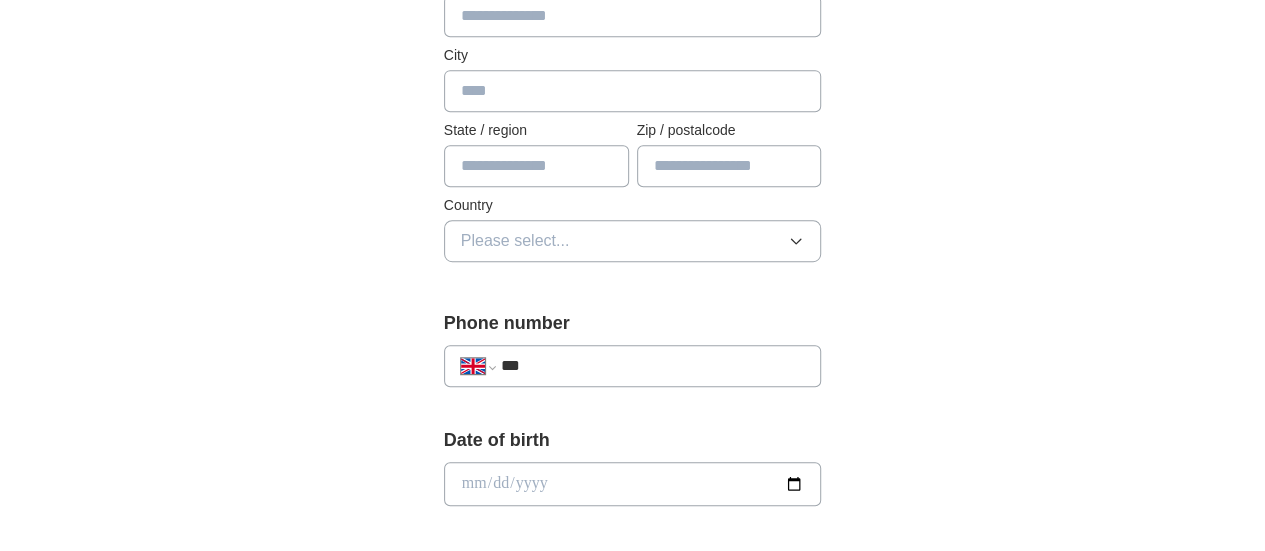 scroll, scrollTop: 347, scrollLeft: 0, axis: vertical 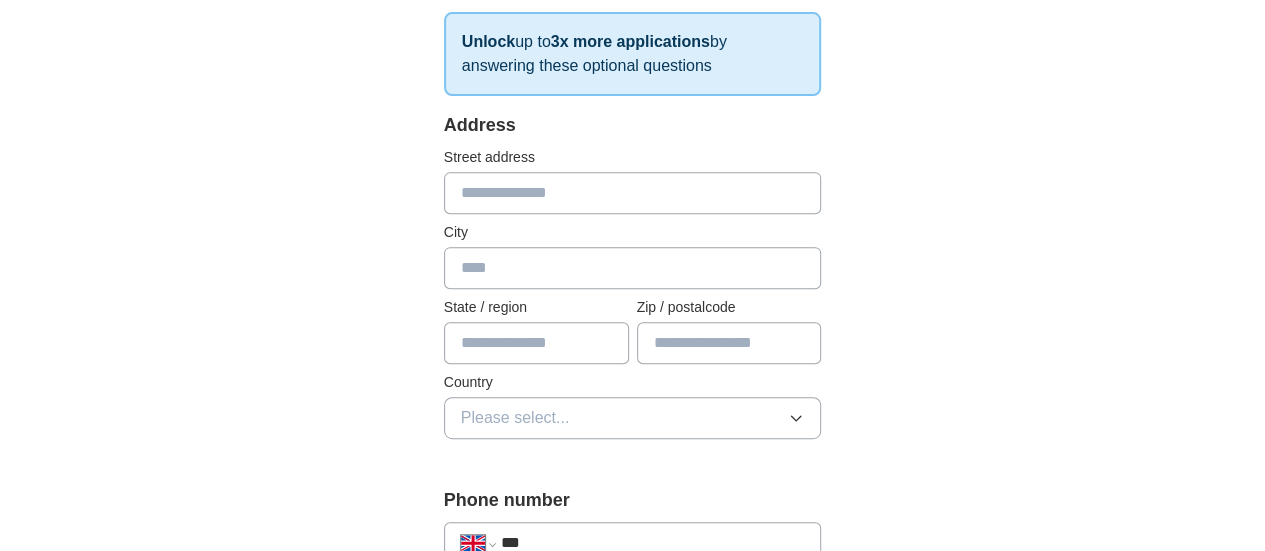 click at bounding box center [633, 193] 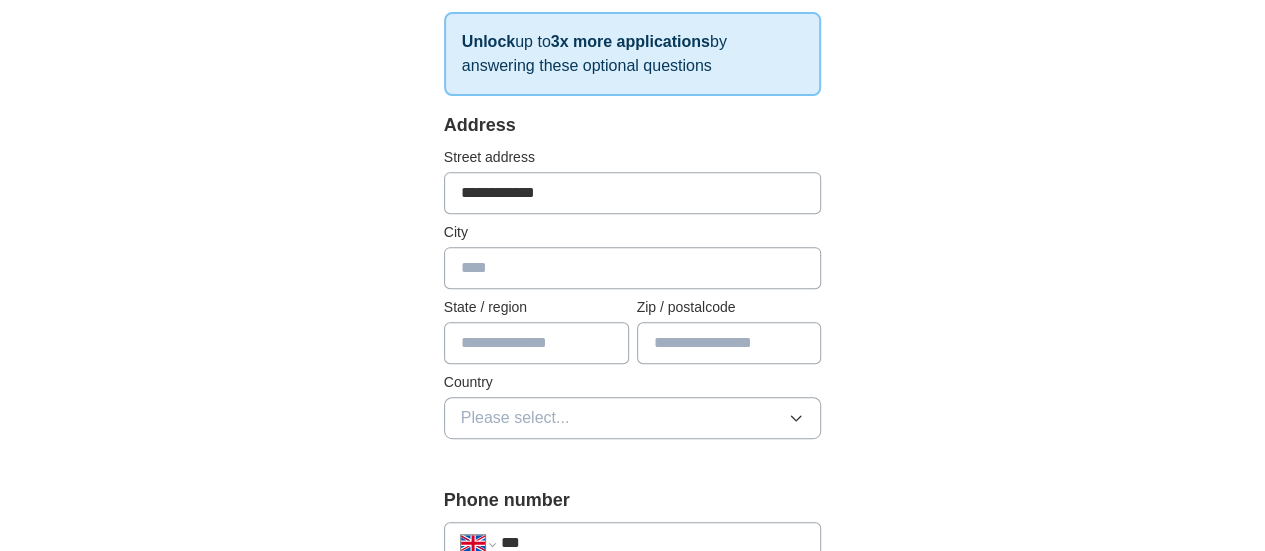 type on "*******" 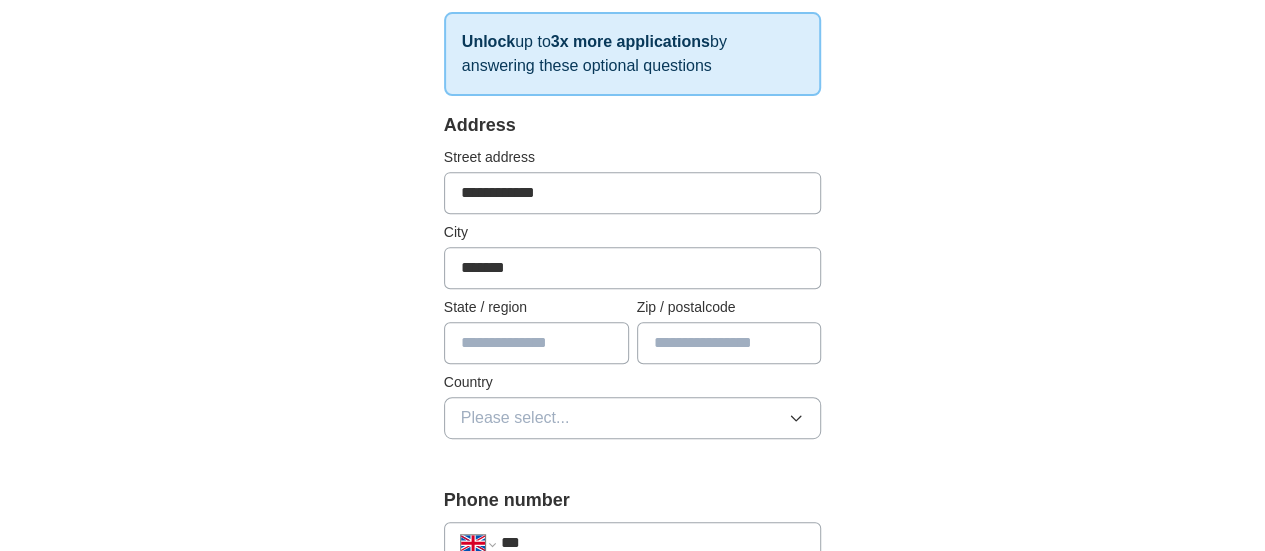 type on "******" 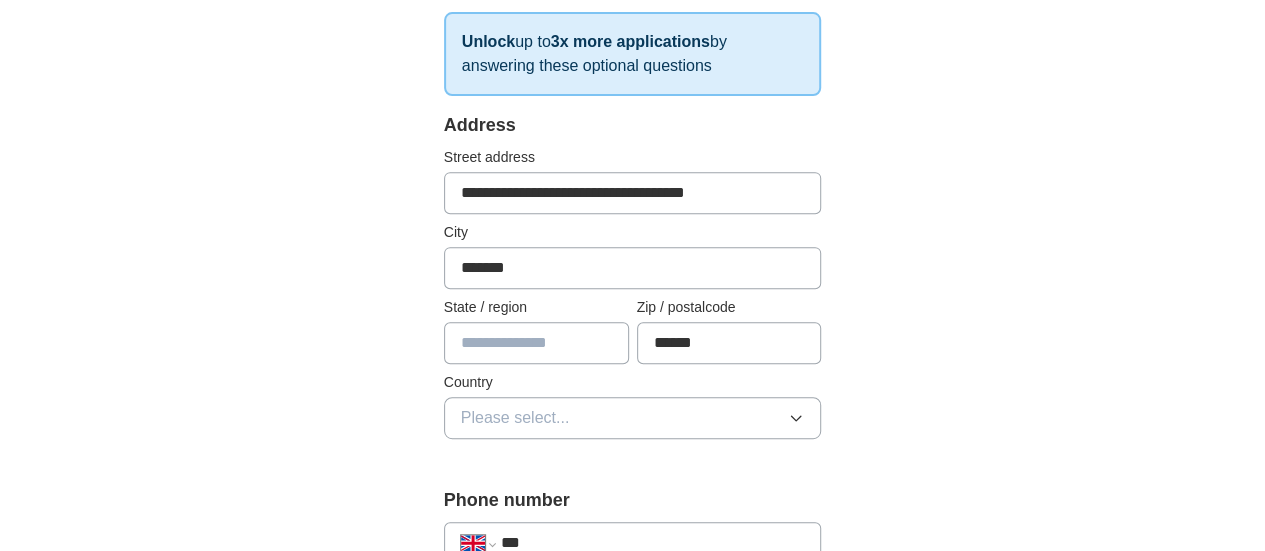 type on "**********" 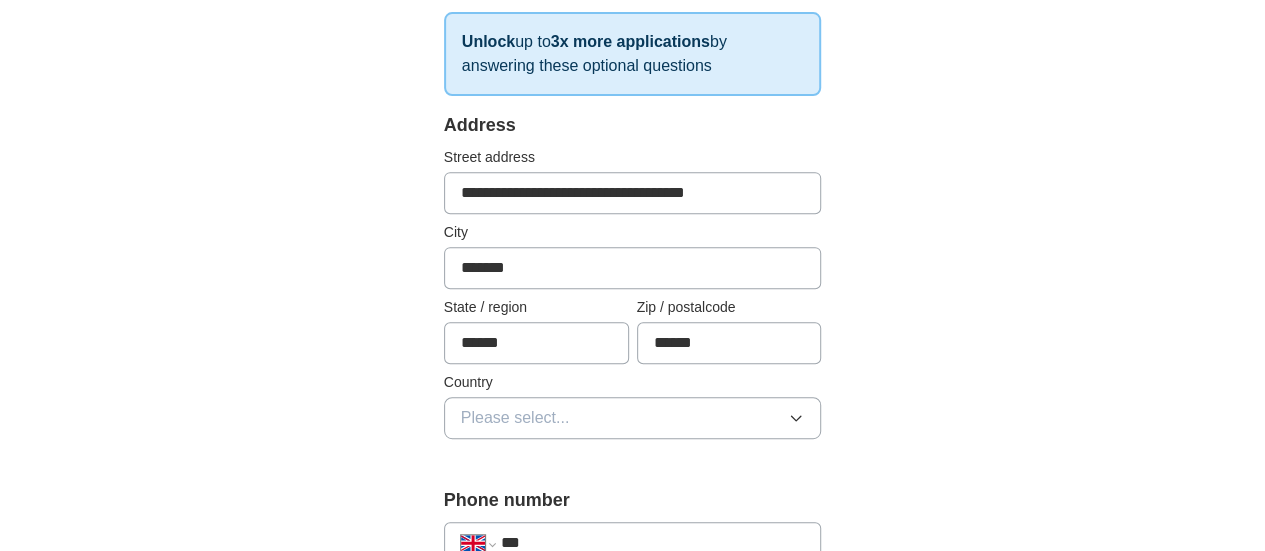 drag, startPoint x: 478, startPoint y: 341, endPoint x: 336, endPoint y: 314, distance: 144.54411 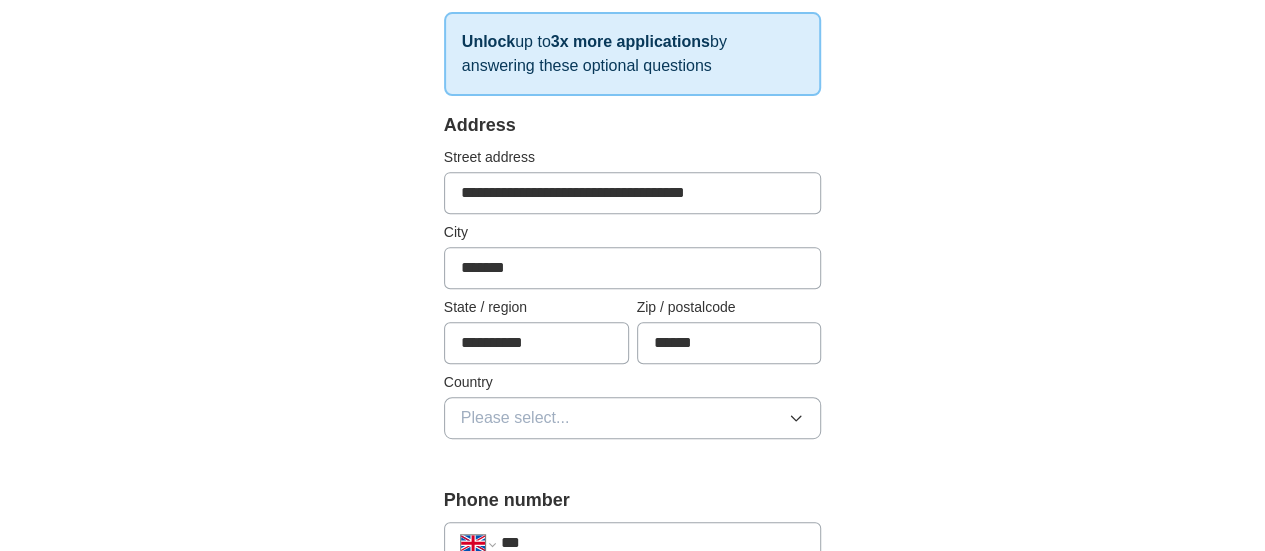 type on "**********" 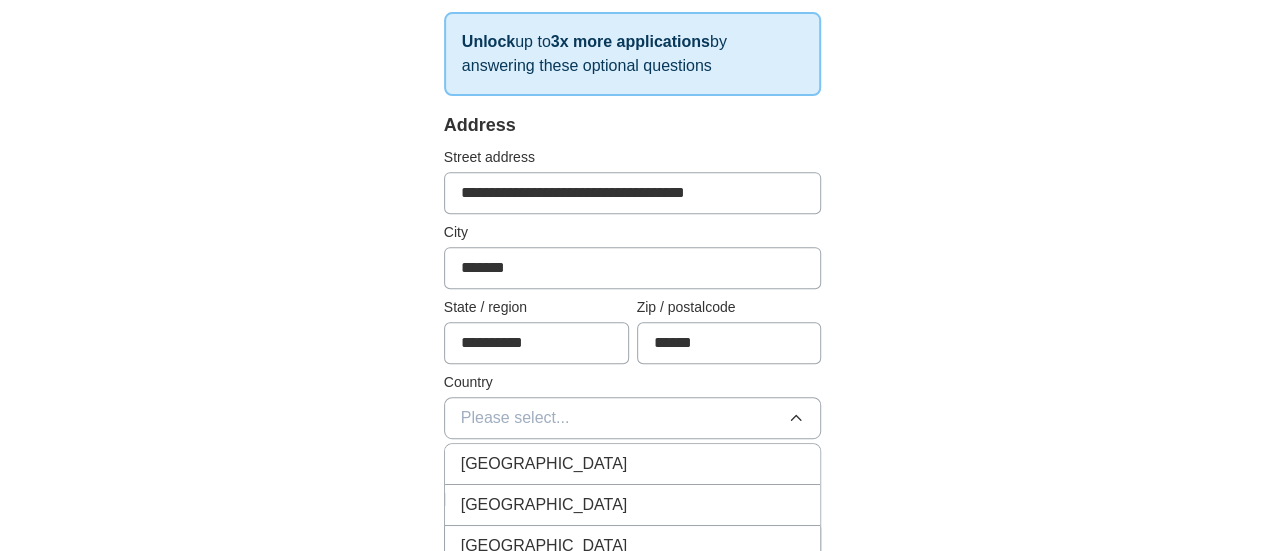 type 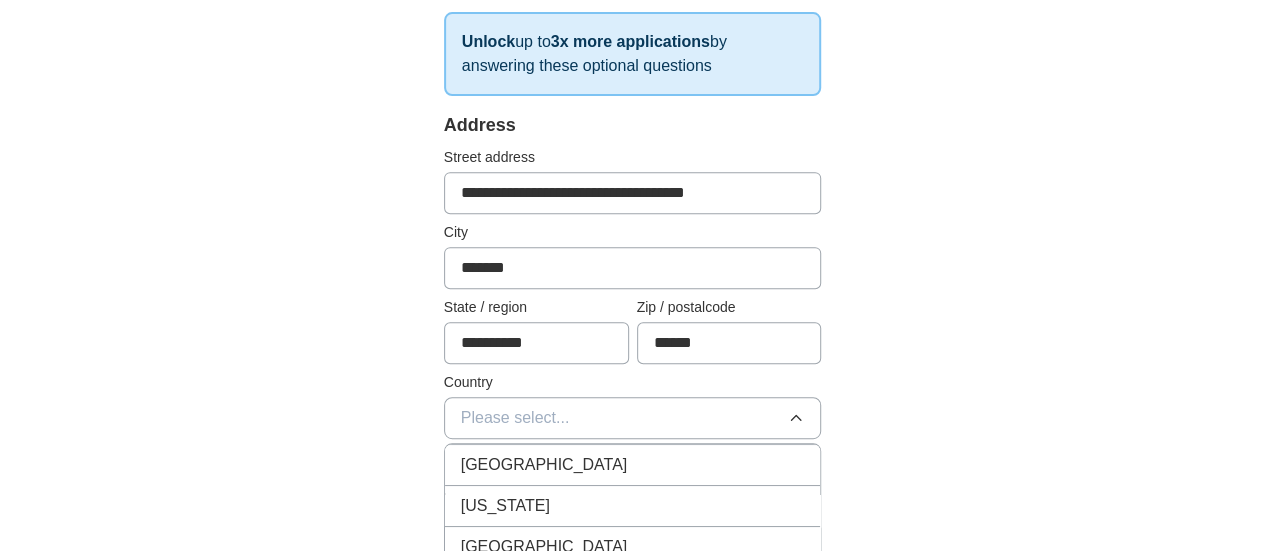 scroll, scrollTop: 265, scrollLeft: 0, axis: vertical 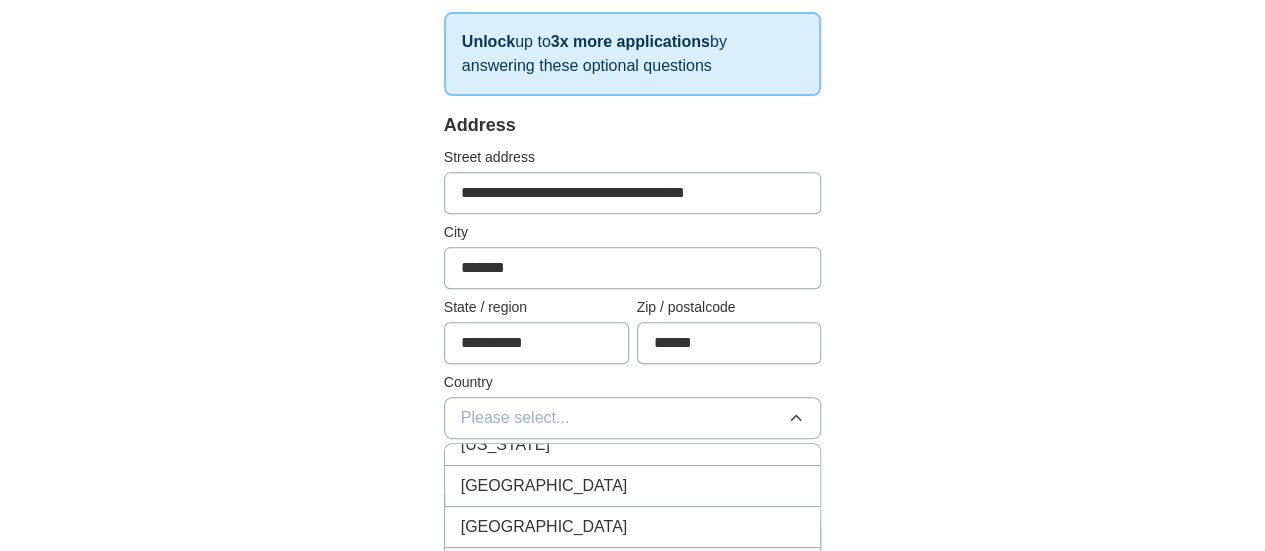 click on "Please select..." at bounding box center [515, 418] 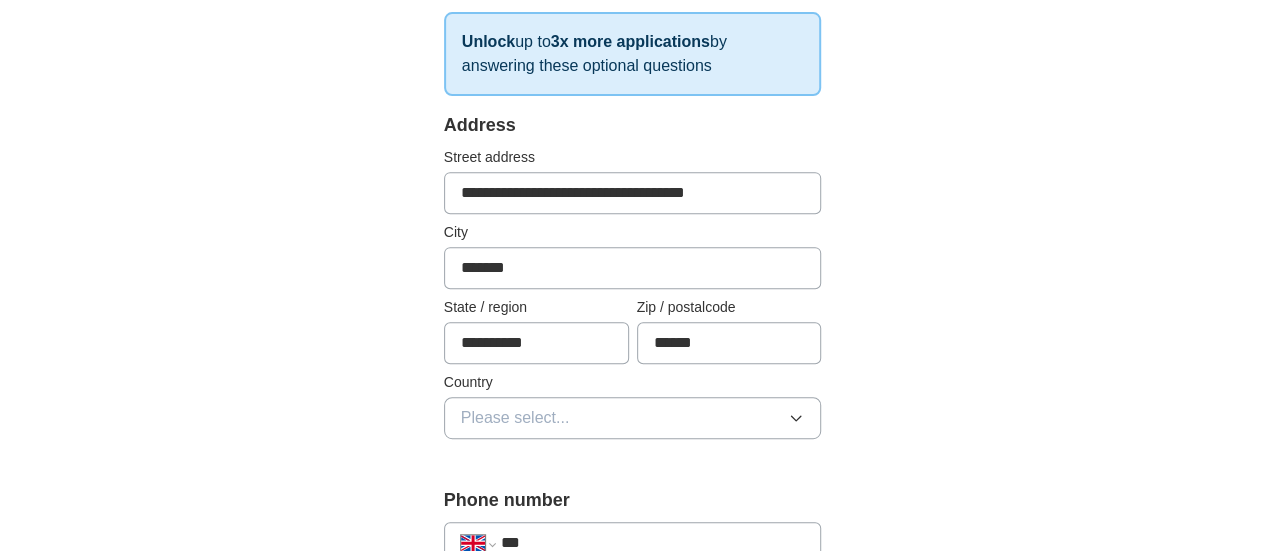 click on "Please select..." at bounding box center [515, 418] 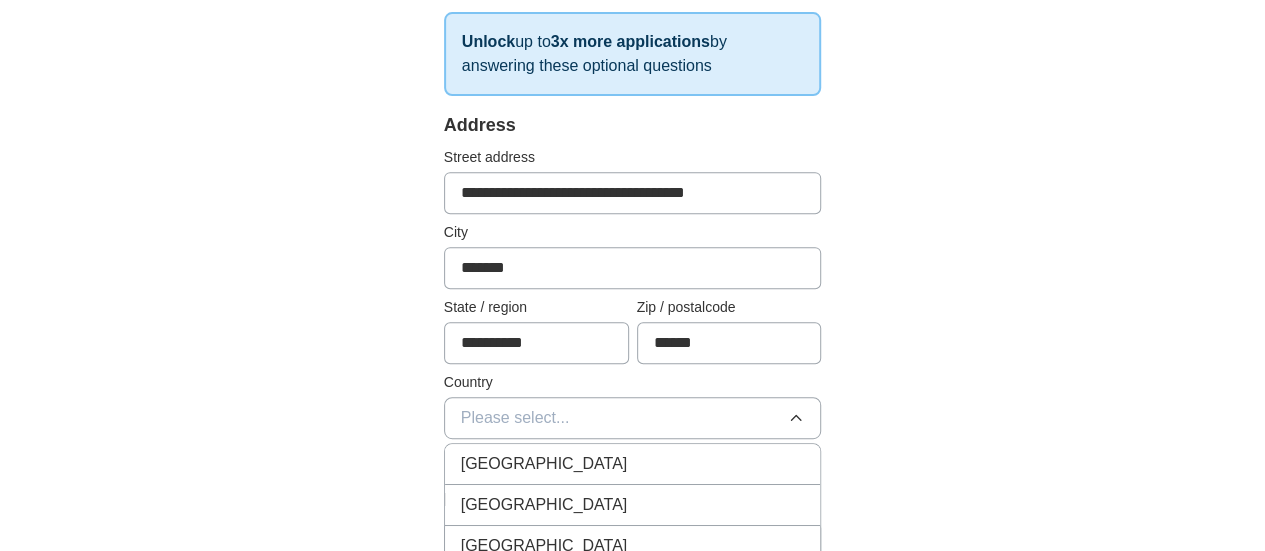click on "Please select..." at bounding box center [515, 418] 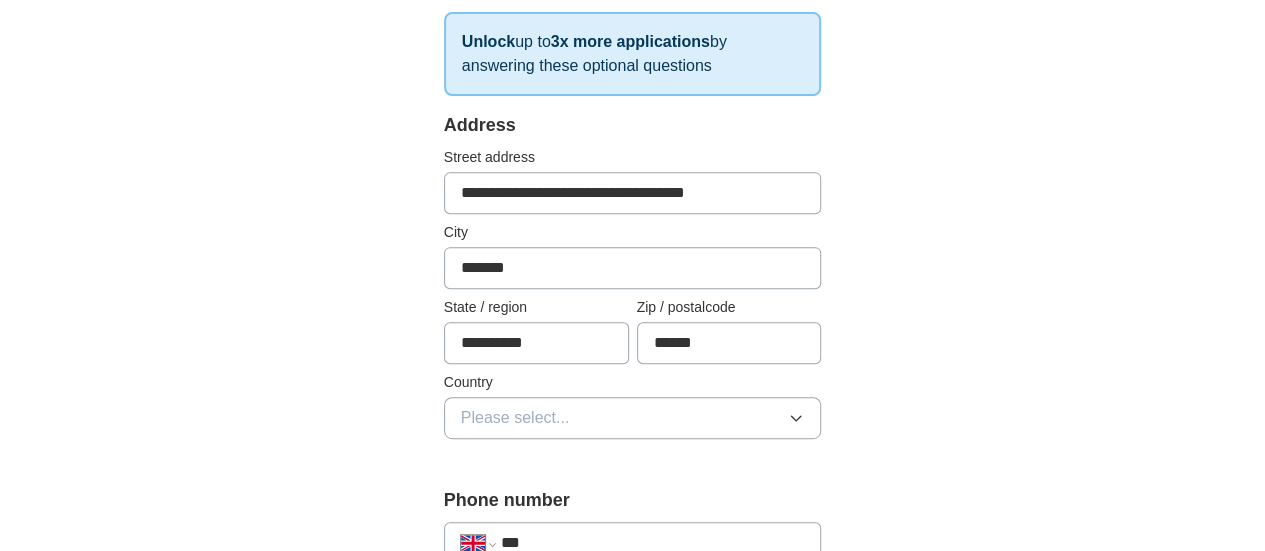 click on "Please select..." at bounding box center [515, 418] 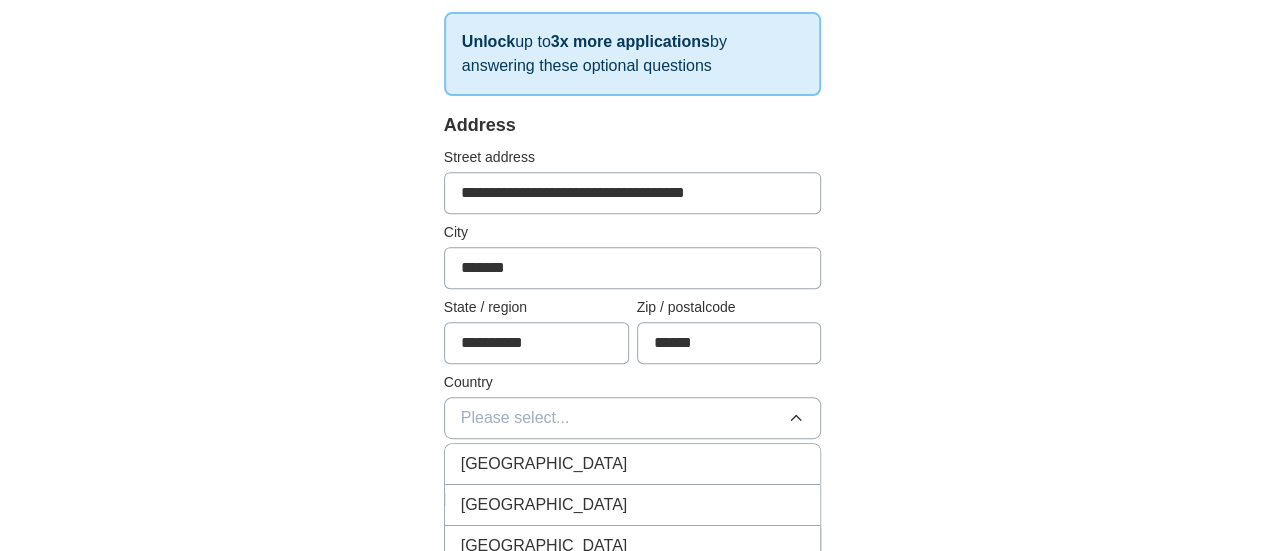 click on "Please select..." at bounding box center (515, 418) 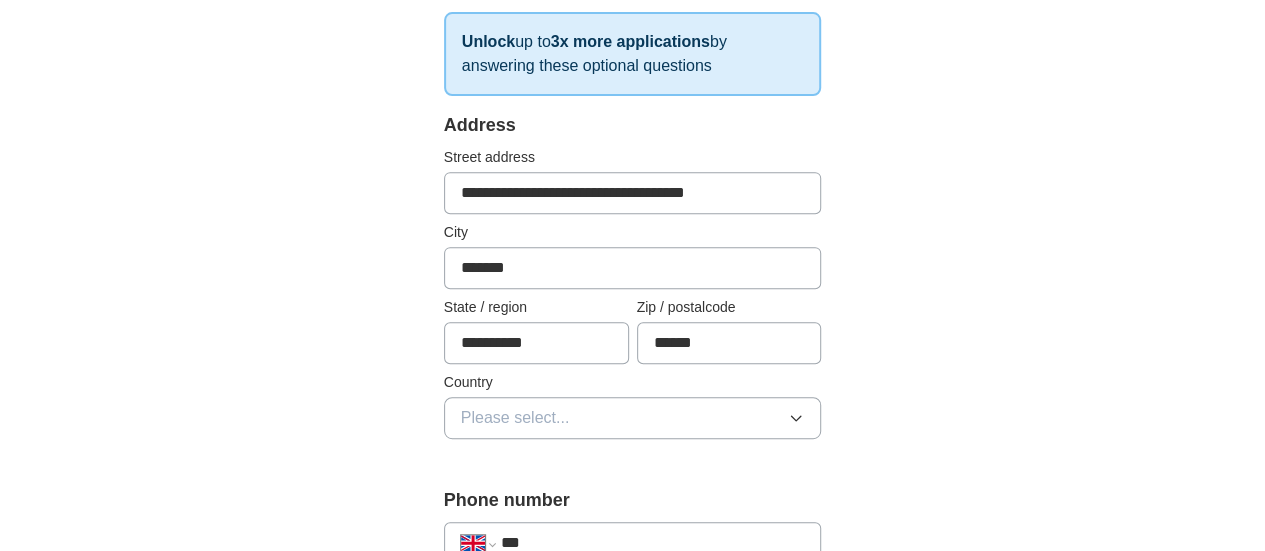 click on "Please select..." at bounding box center (515, 418) 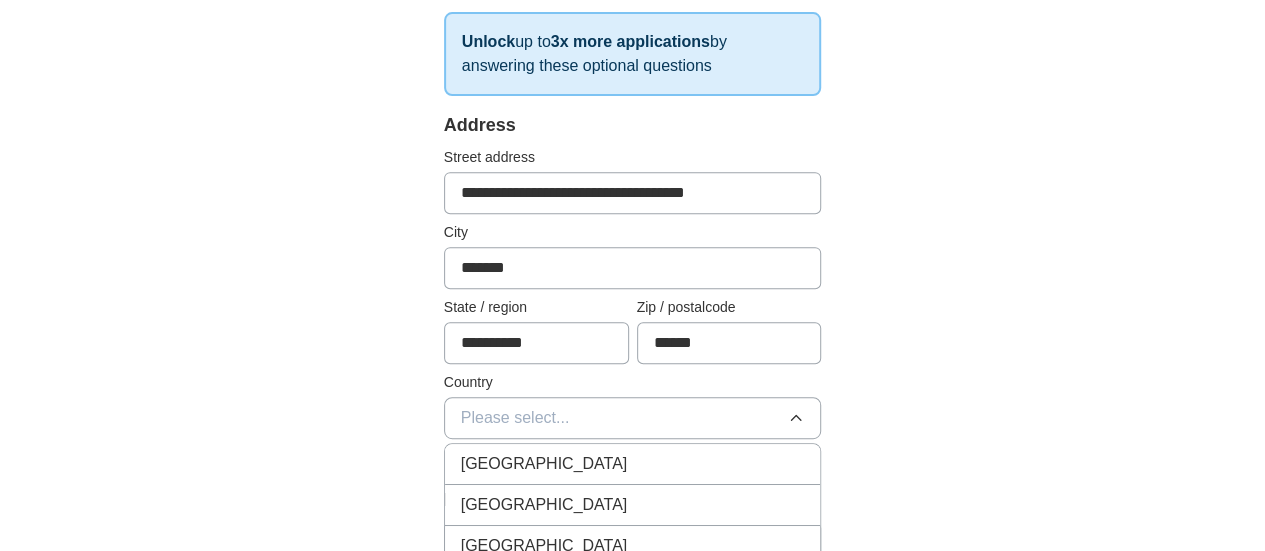 click on "[GEOGRAPHIC_DATA]" at bounding box center [544, 464] 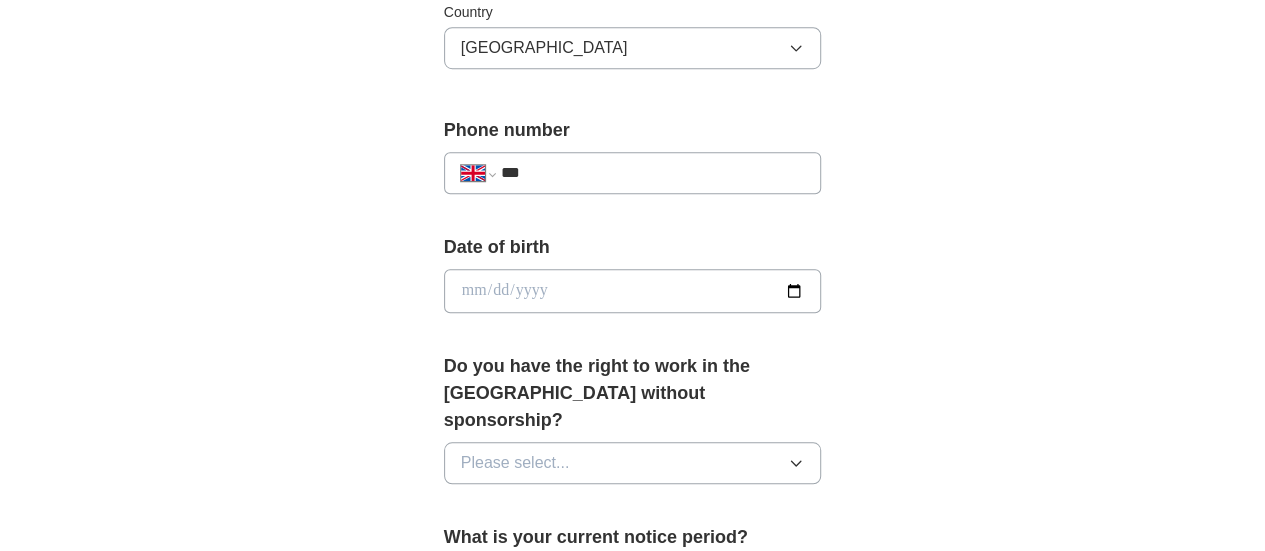 scroll, scrollTop: 738, scrollLeft: 0, axis: vertical 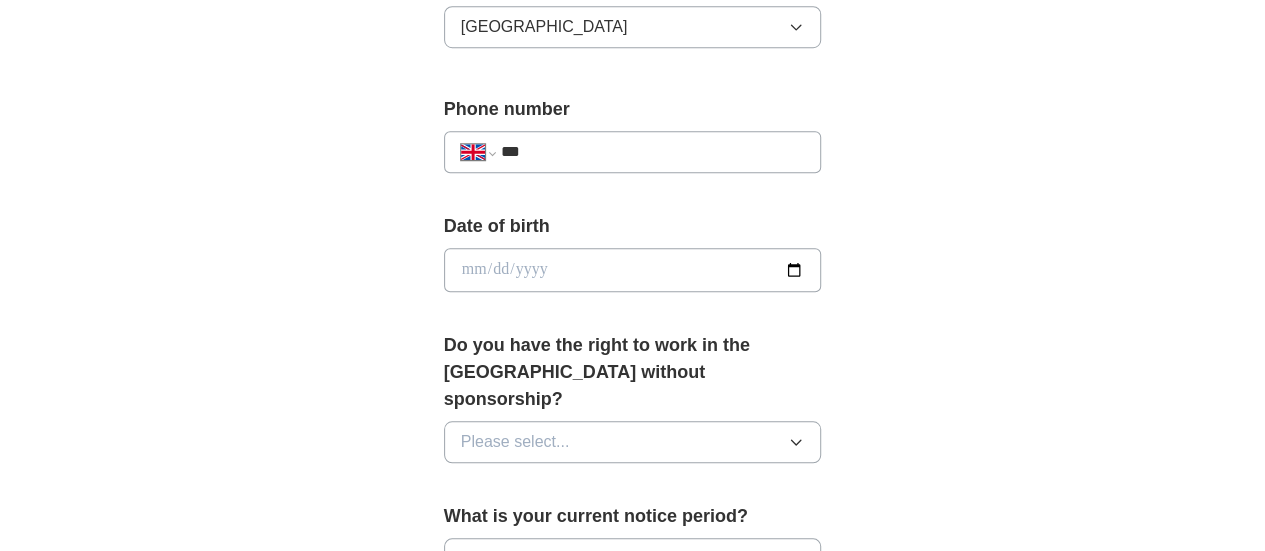 click on "***" at bounding box center [653, 152] 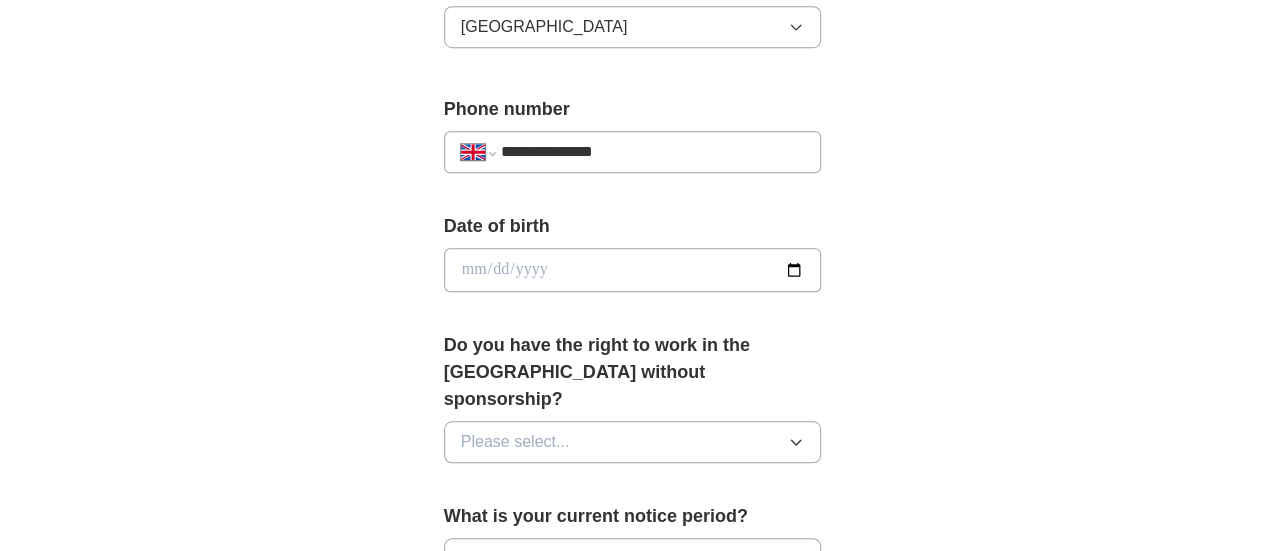 type on "**********" 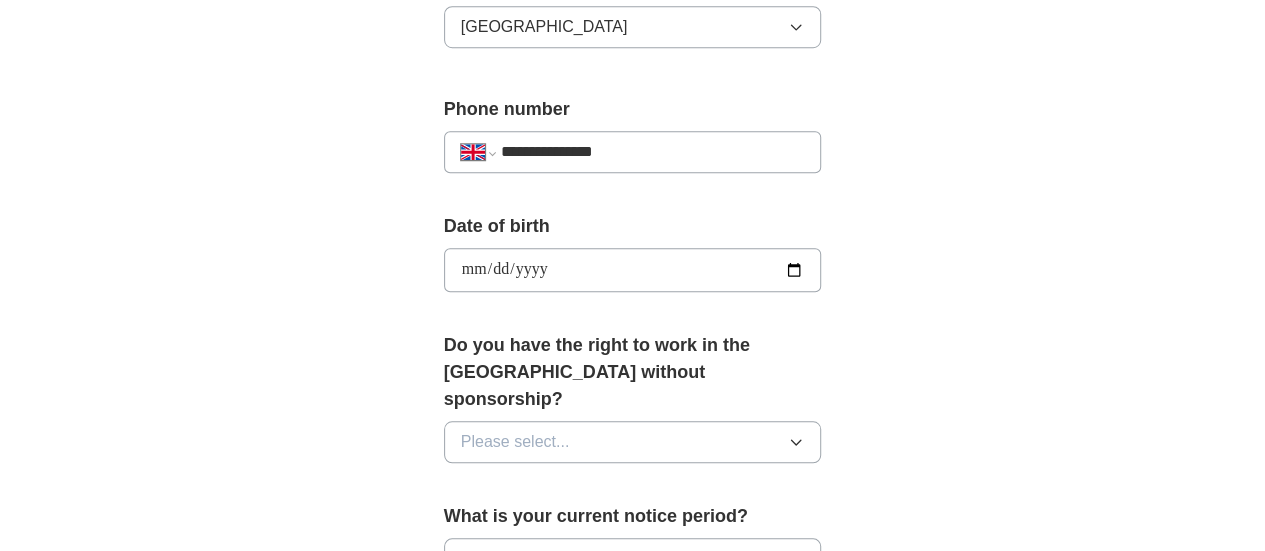 click on "**********" at bounding box center (633, 315) 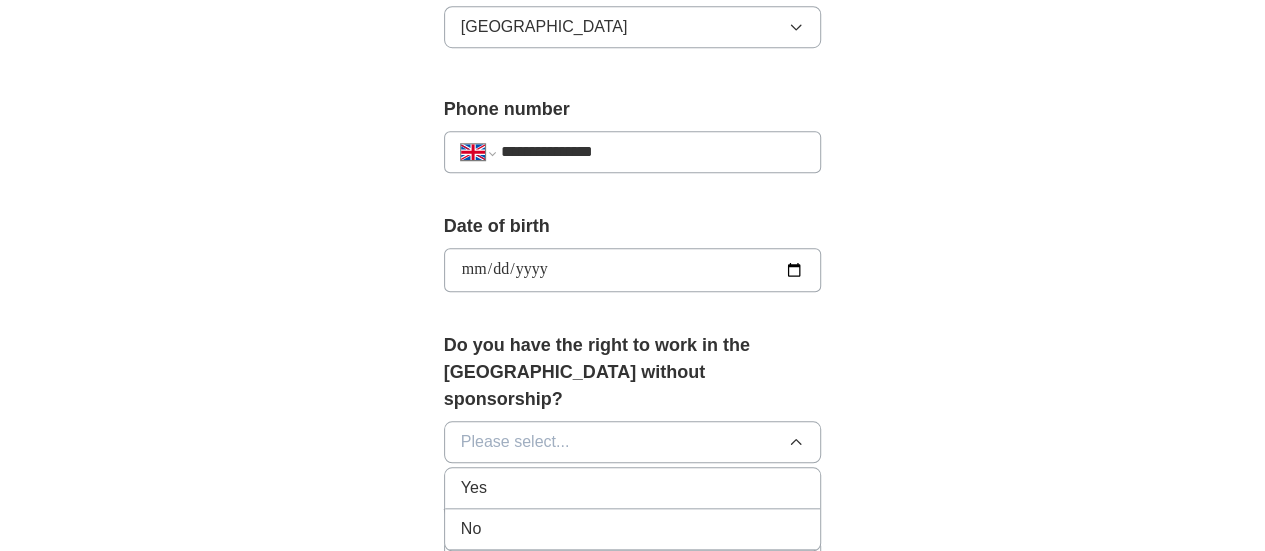 click on "Yes" at bounding box center (633, 488) 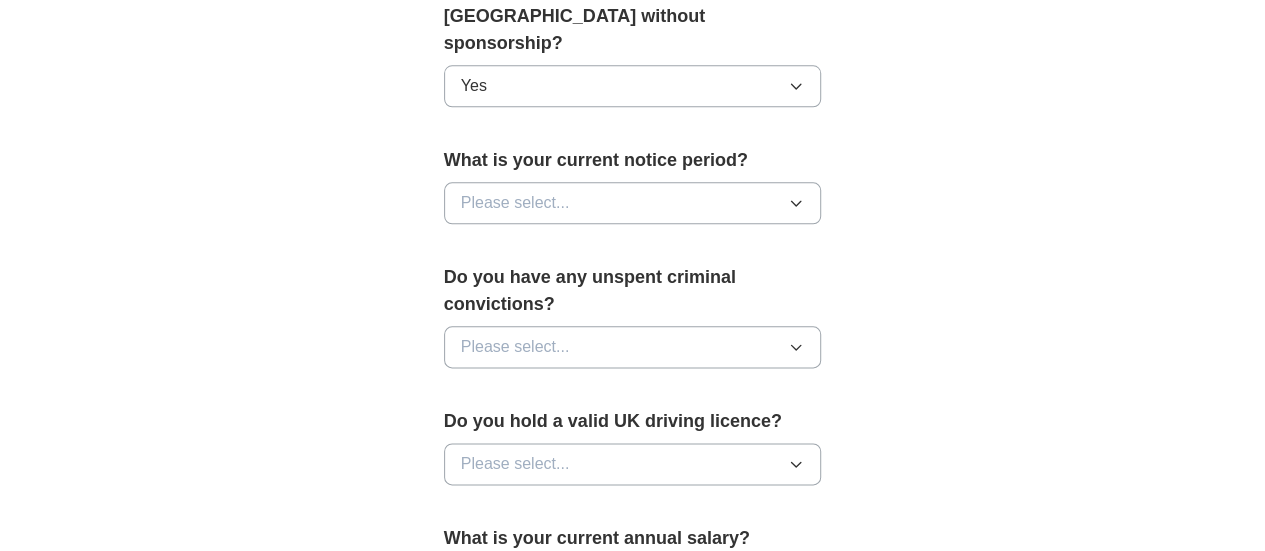 scroll, scrollTop: 1104, scrollLeft: 0, axis: vertical 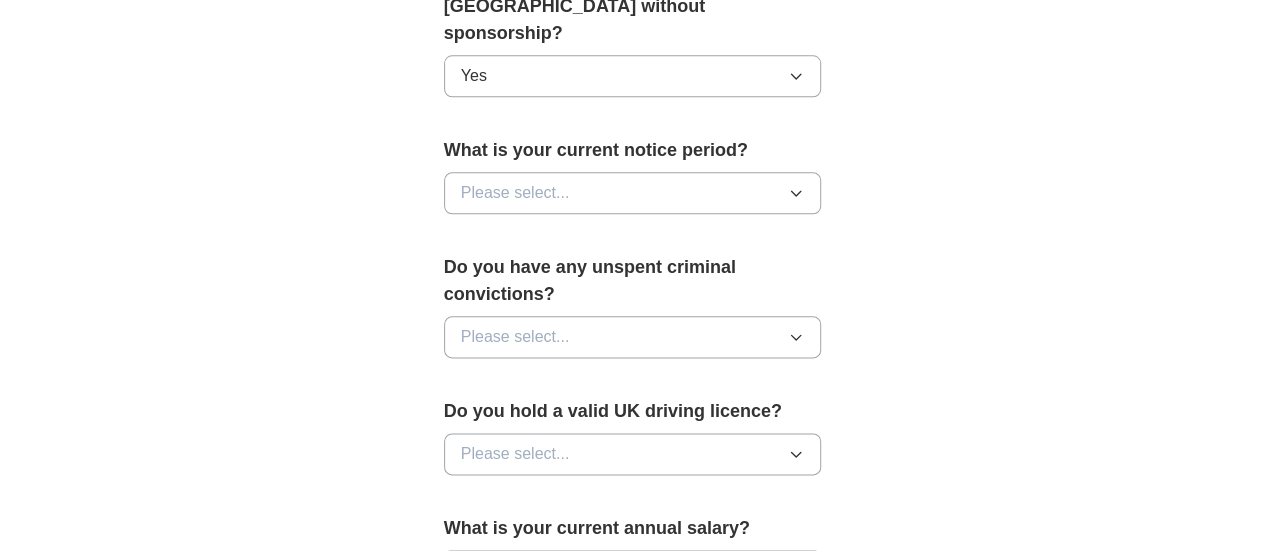 click on "Please select..." at bounding box center (633, 193) 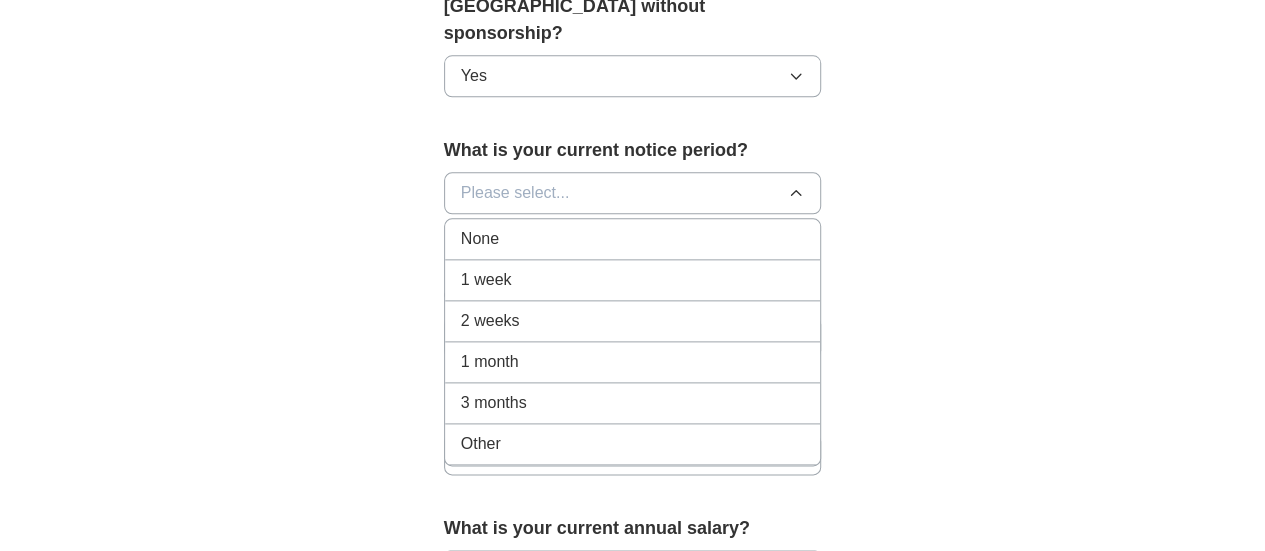 click on "None" at bounding box center [480, 239] 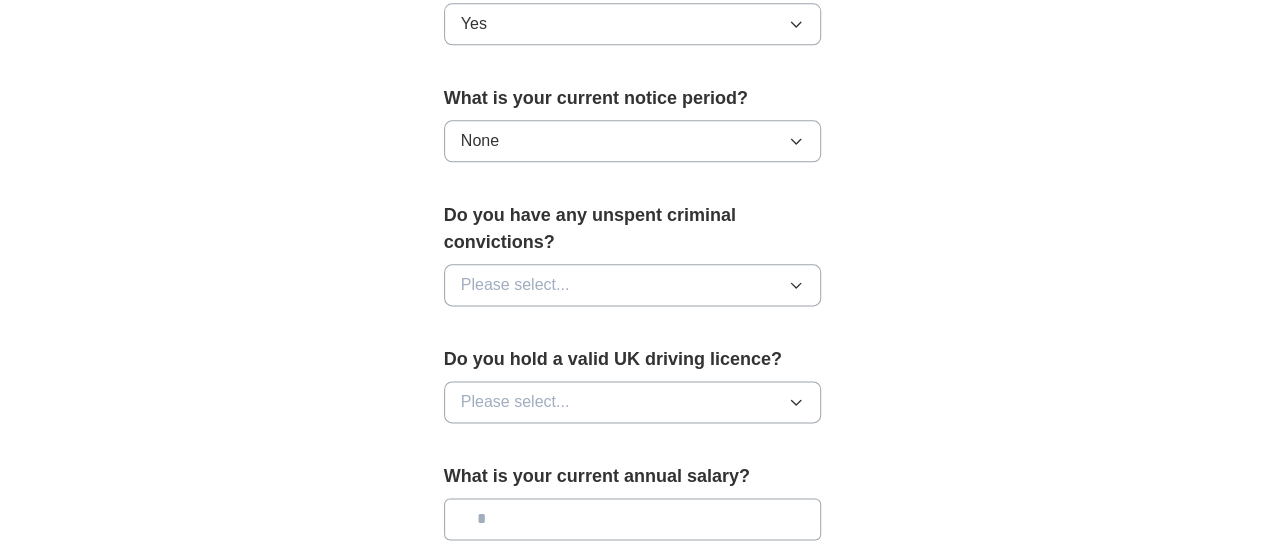 scroll, scrollTop: 1158, scrollLeft: 0, axis: vertical 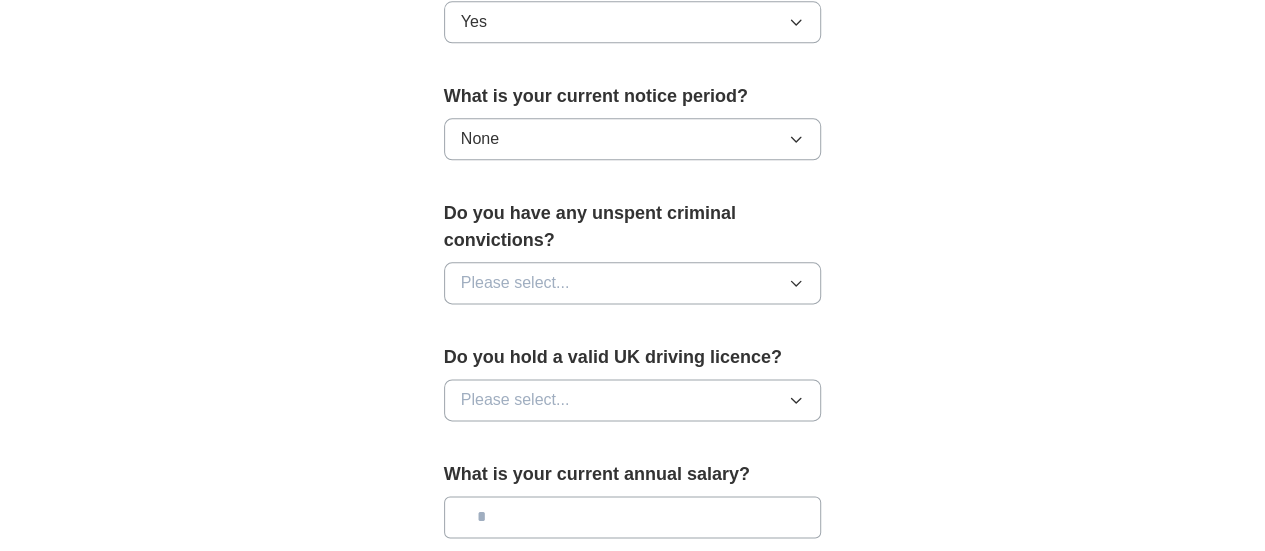 click on "Please select..." at bounding box center [515, 283] 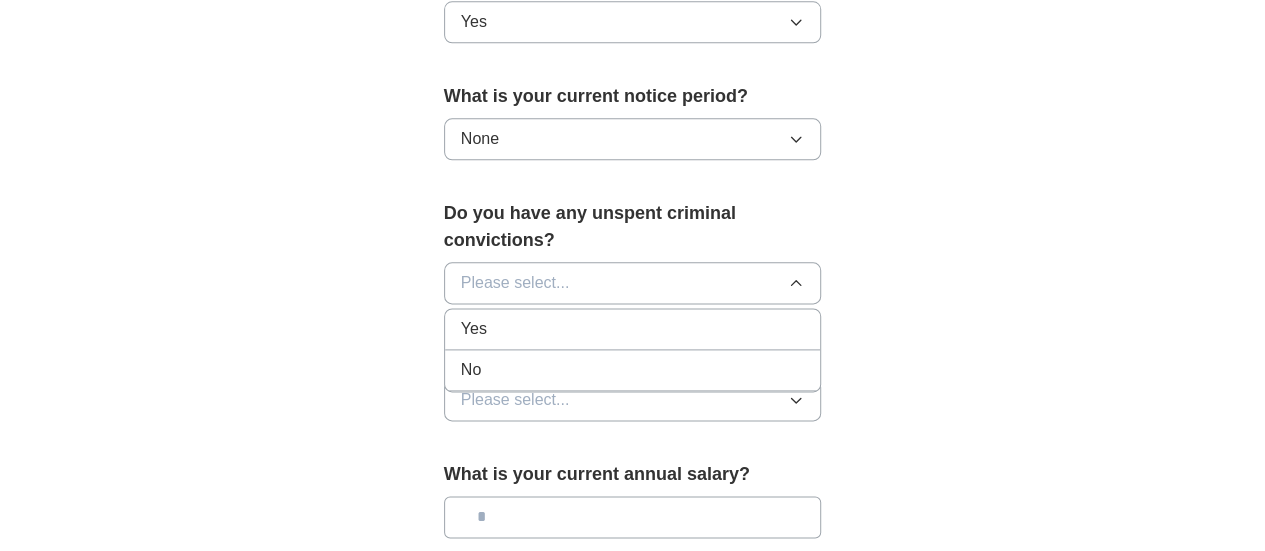 click on "No" at bounding box center [633, 370] 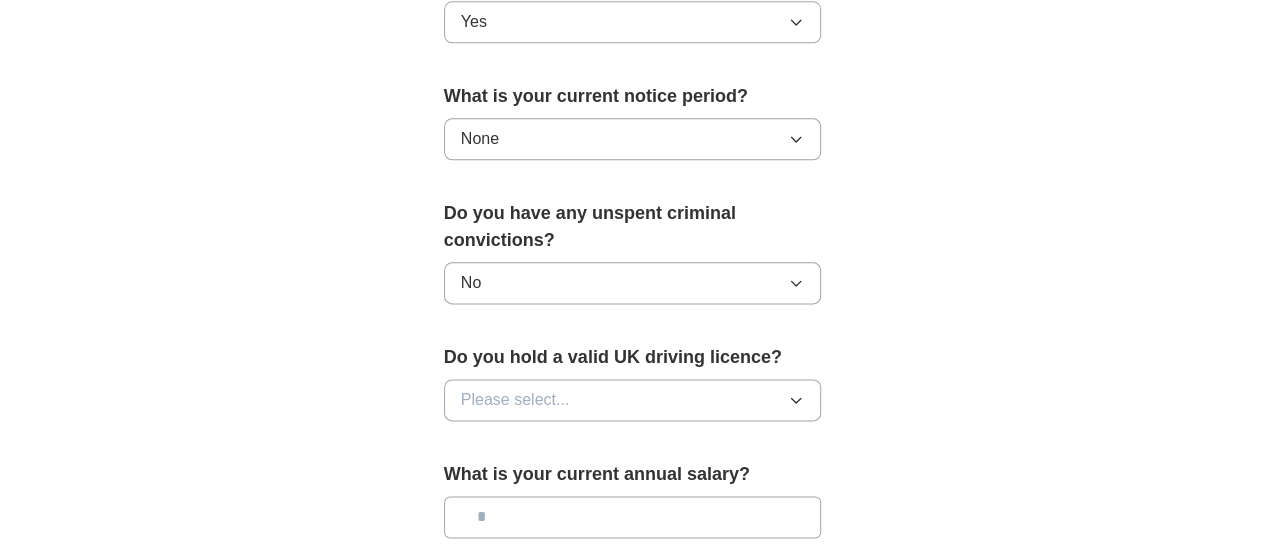 click on "Please select..." at bounding box center [515, 400] 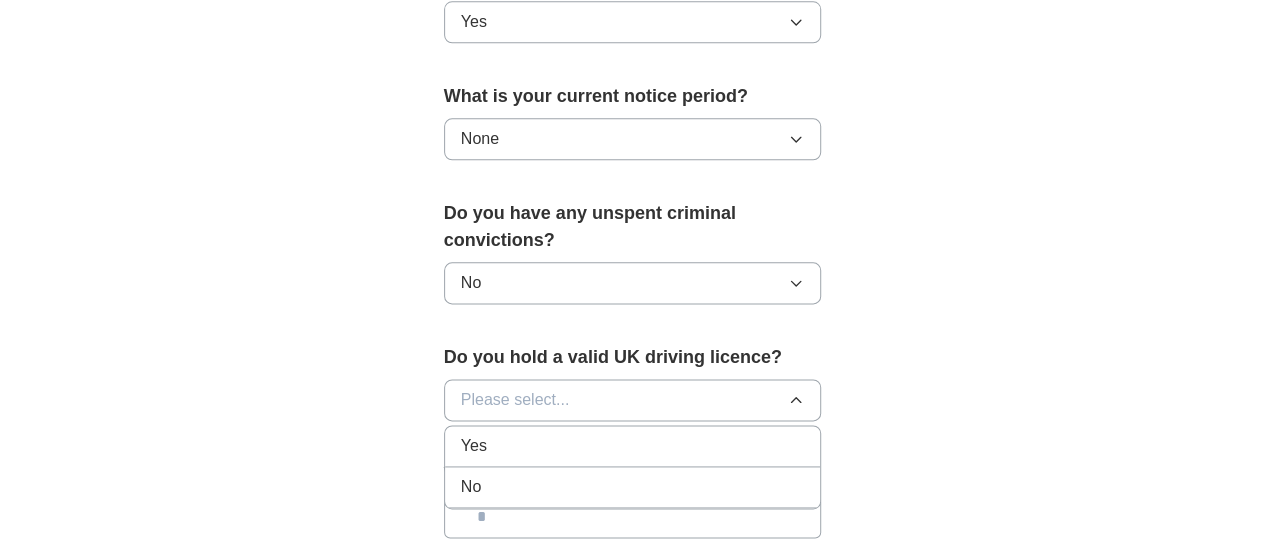 click on "Yes" at bounding box center (633, 446) 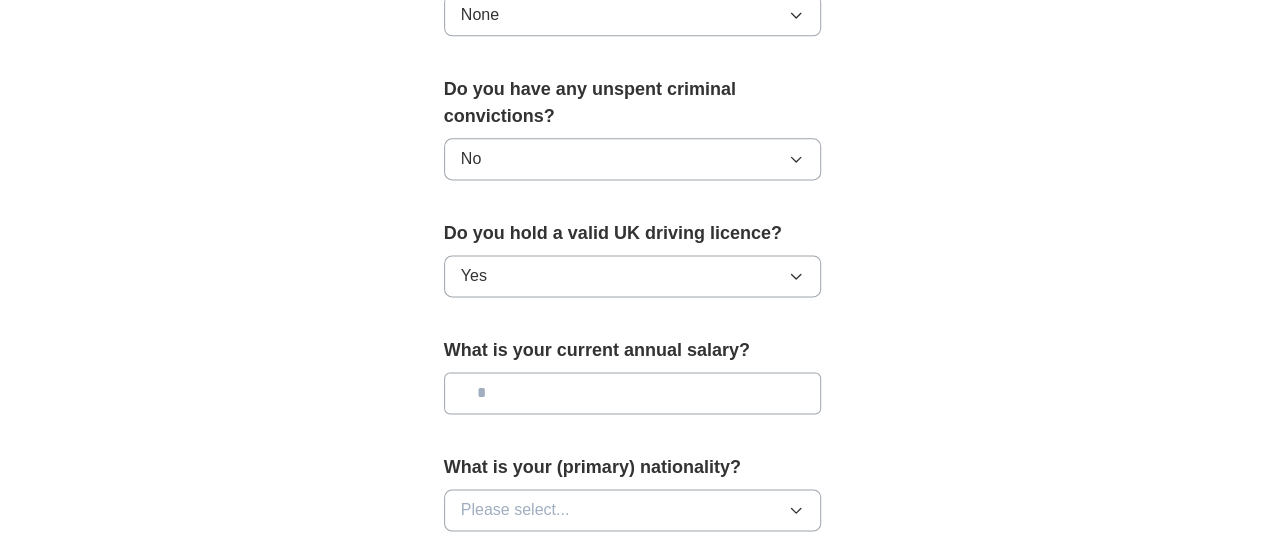 scroll, scrollTop: 1298, scrollLeft: 0, axis: vertical 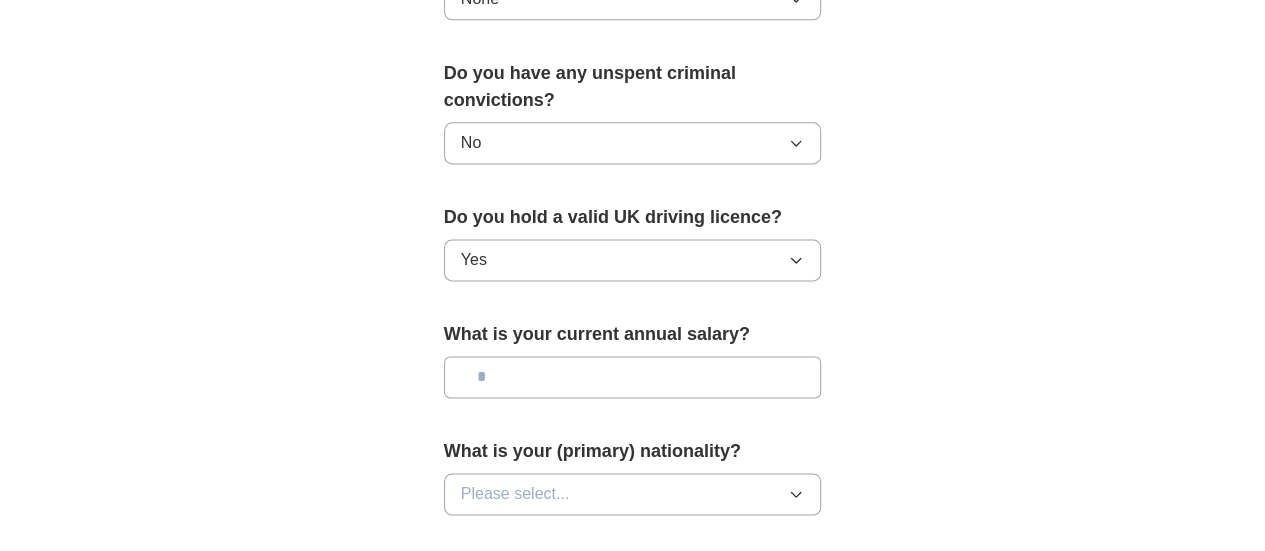 click at bounding box center (633, 377) 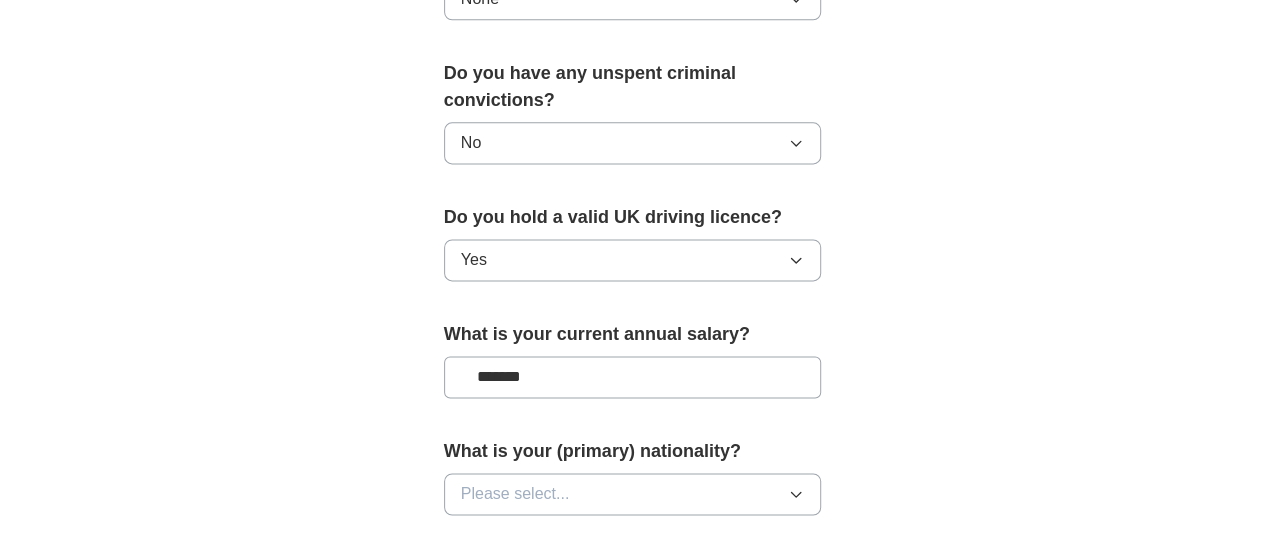type on "*******" 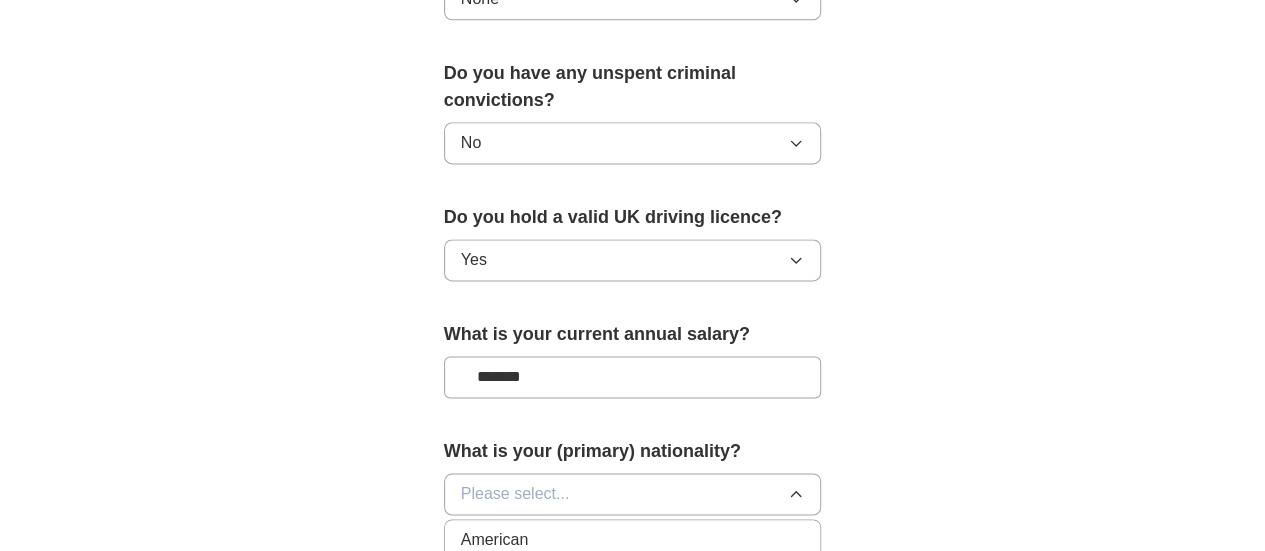 type 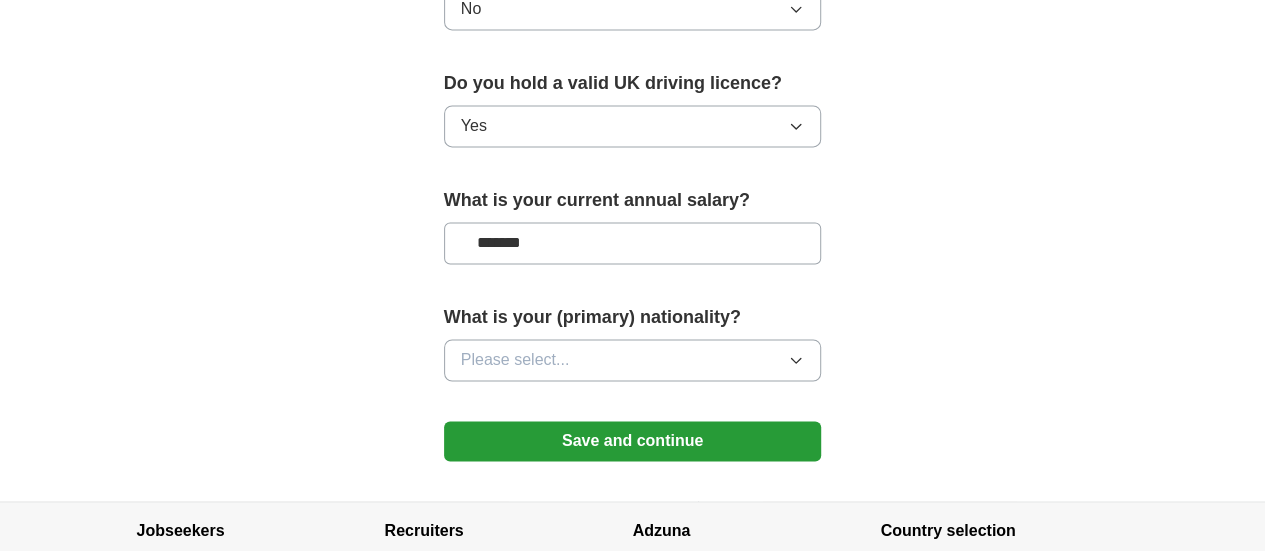 scroll, scrollTop: 1454, scrollLeft: 0, axis: vertical 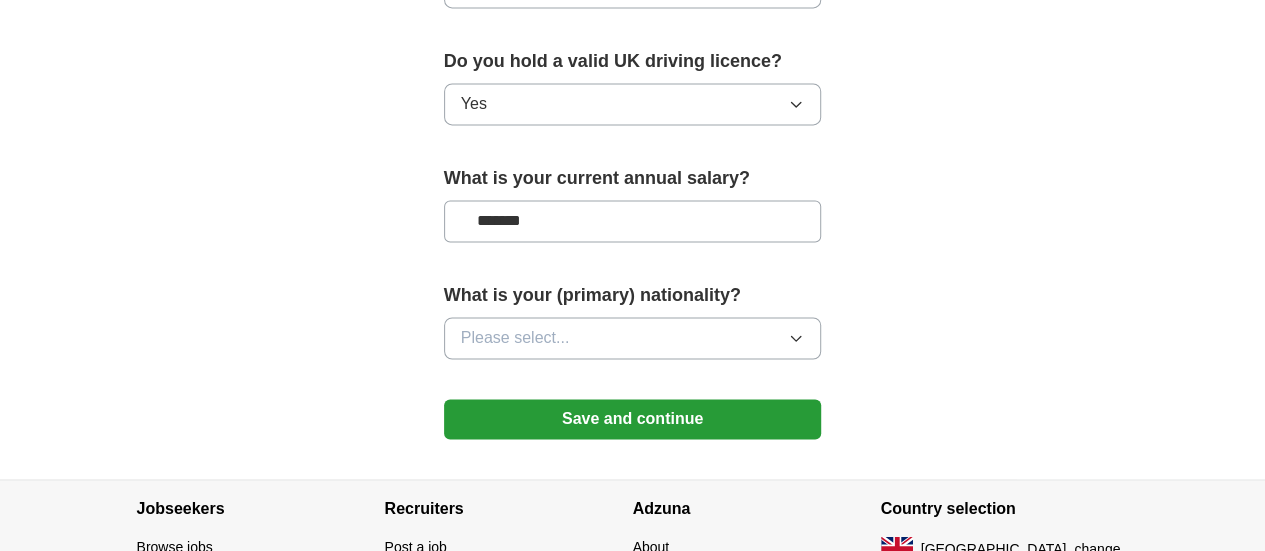 click on "Please select..." at bounding box center [515, 338] 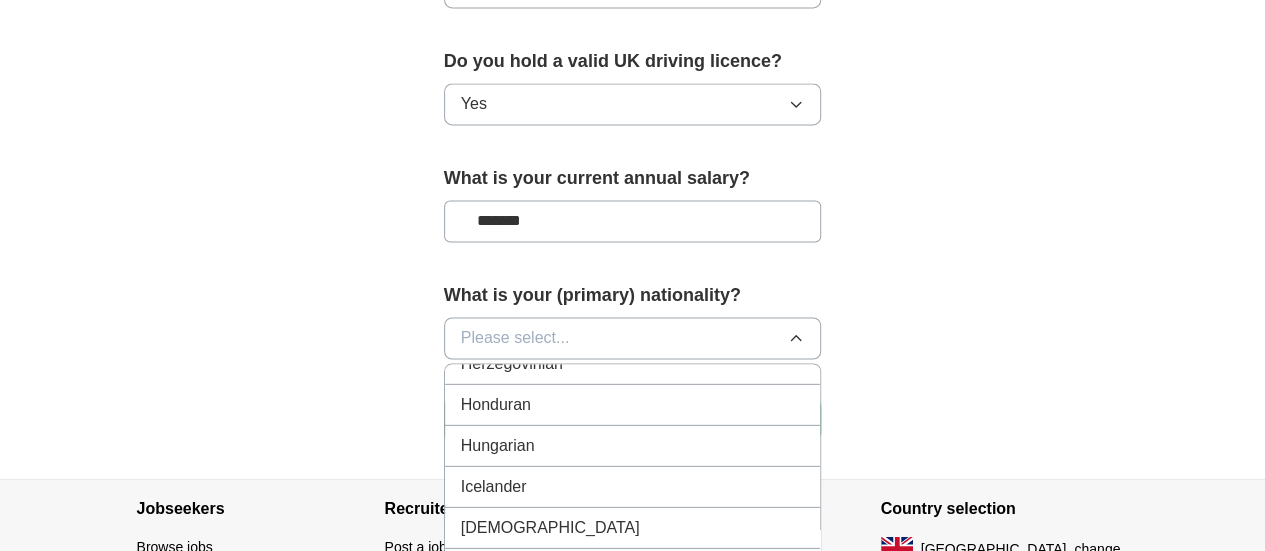 scroll, scrollTop: 3138, scrollLeft: 0, axis: vertical 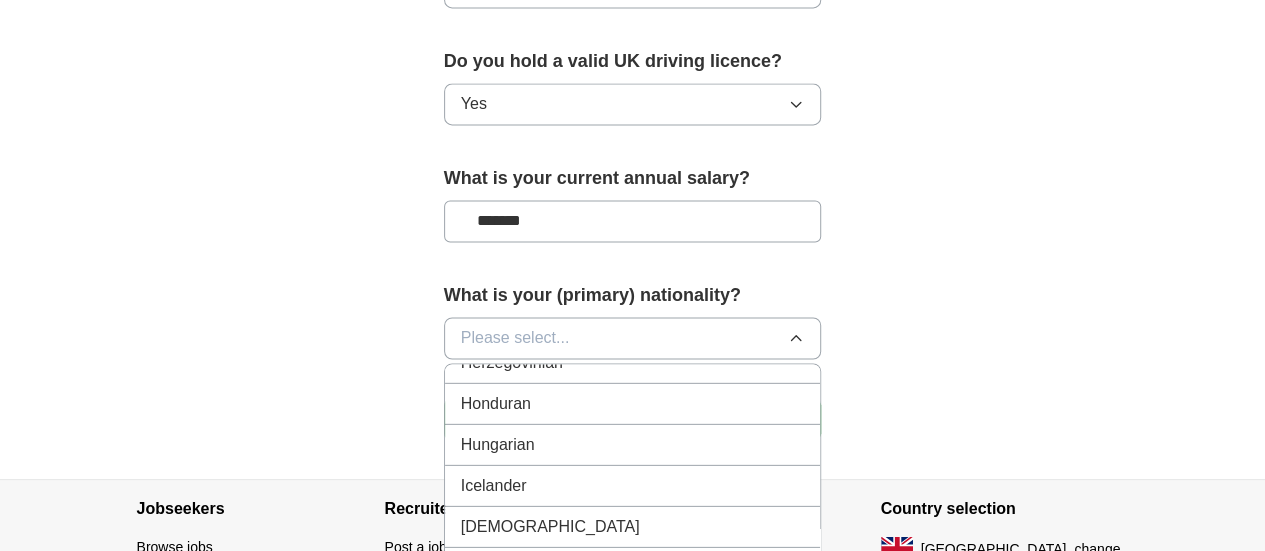 click on "[DEMOGRAPHIC_DATA]" at bounding box center [633, 526] 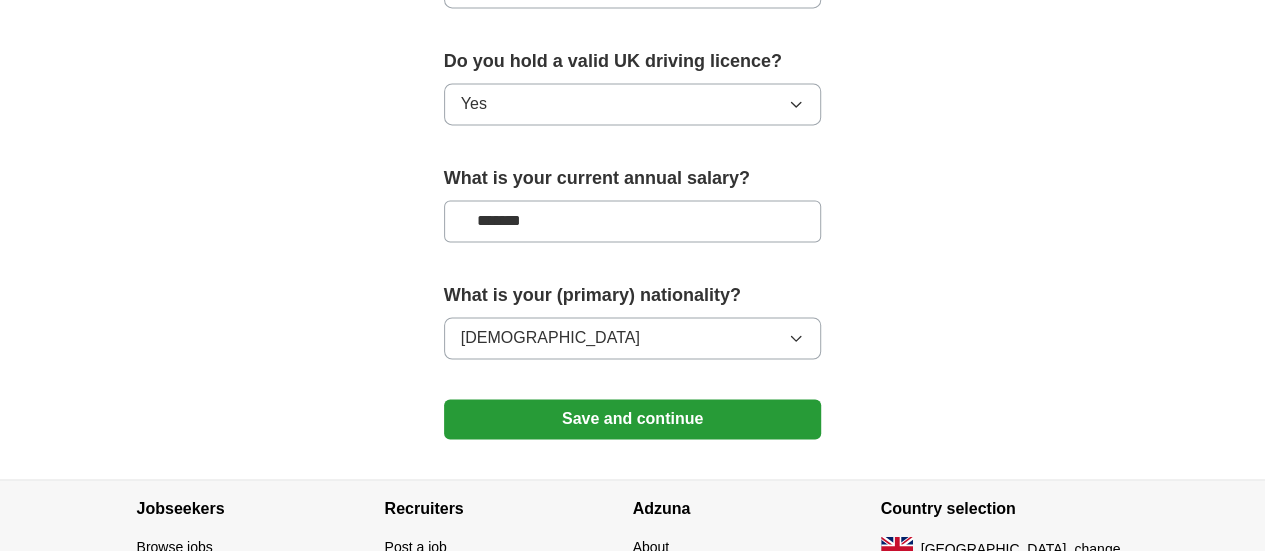 click on "Save and continue" at bounding box center [633, 419] 